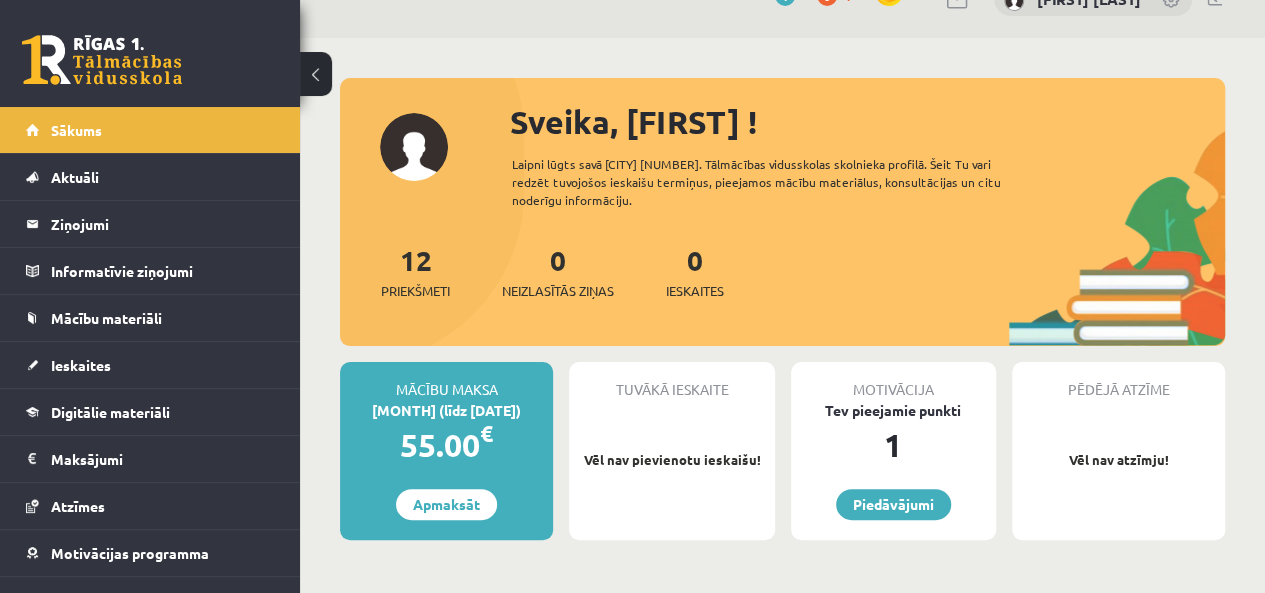 scroll, scrollTop: 0, scrollLeft: 0, axis: both 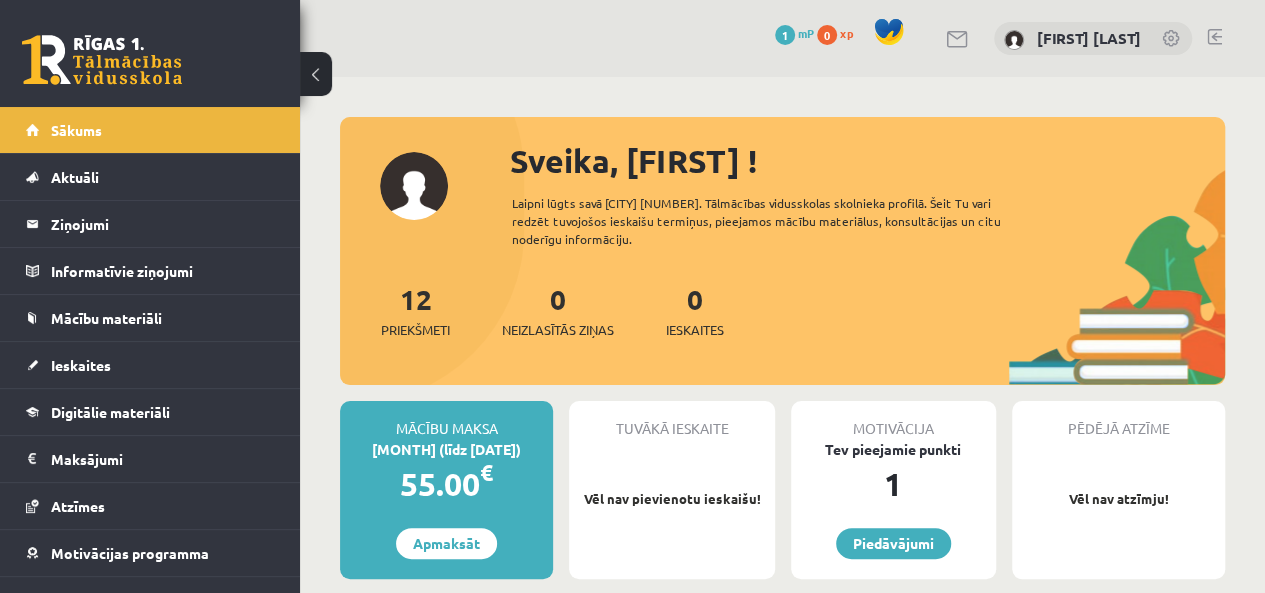 click on "Sveika, [FIRST] !
Laipni lūgts savā [CITY] [NUMBER]. Tālmācības vidusskolas skolnieka profilā. Šeit Tu vari redzēt tuvojošos ieskaišu termiņus, pieejamos mācību materiālus, konsultācijas un citu noderīgu informāciju.
12
Priekšmeti
0
Neizlasītās ziņas
0
Ieskaites" at bounding box center [782, 261] 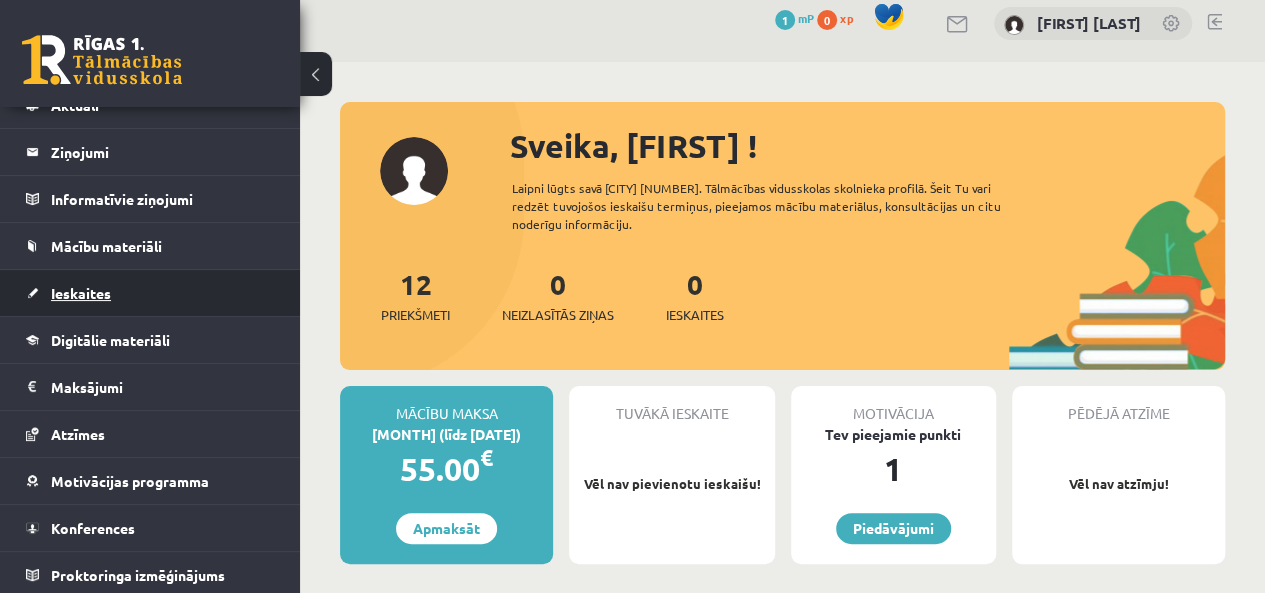 scroll, scrollTop: 0, scrollLeft: 0, axis: both 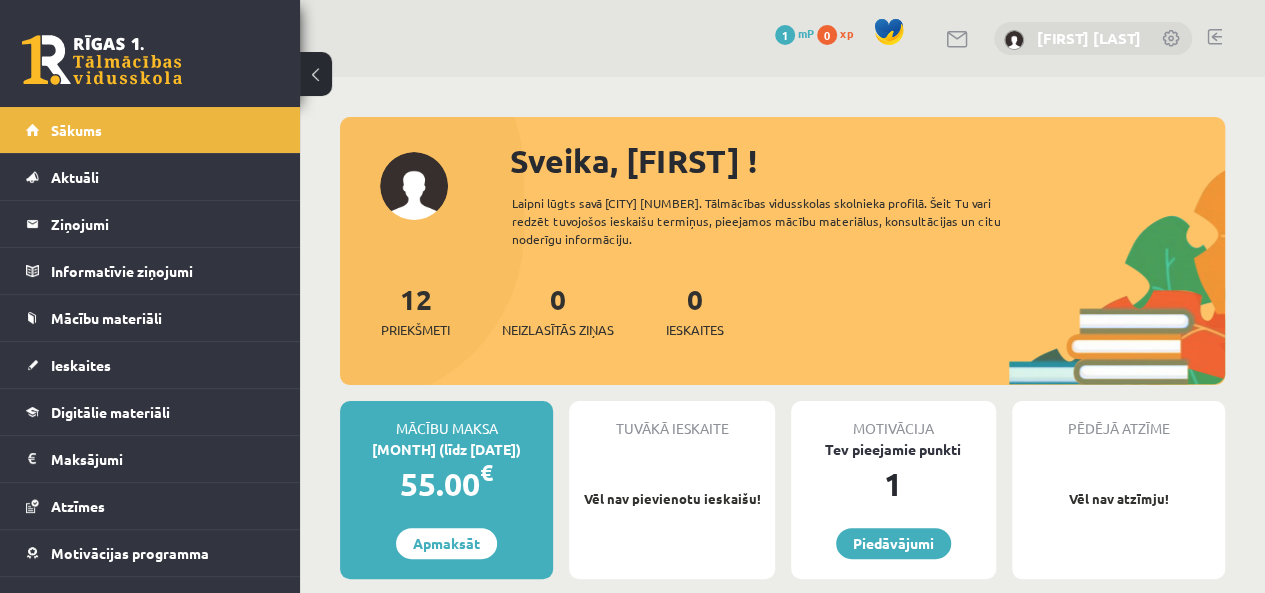 click on "[NAME]" at bounding box center [1089, 38] 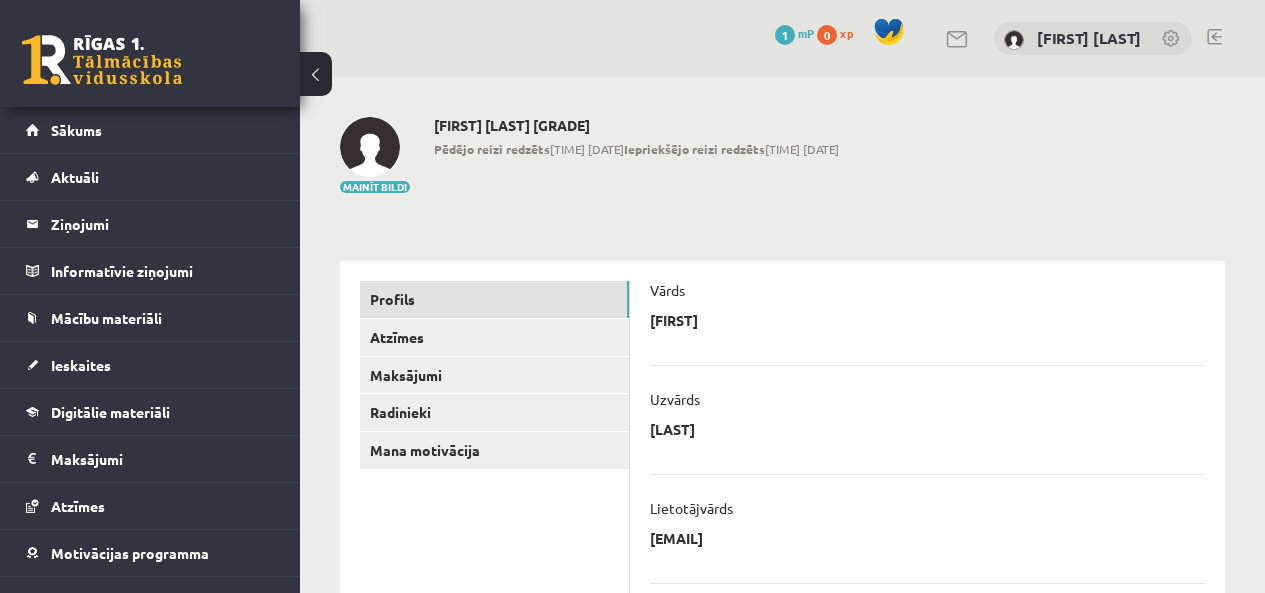scroll, scrollTop: 0, scrollLeft: 0, axis: both 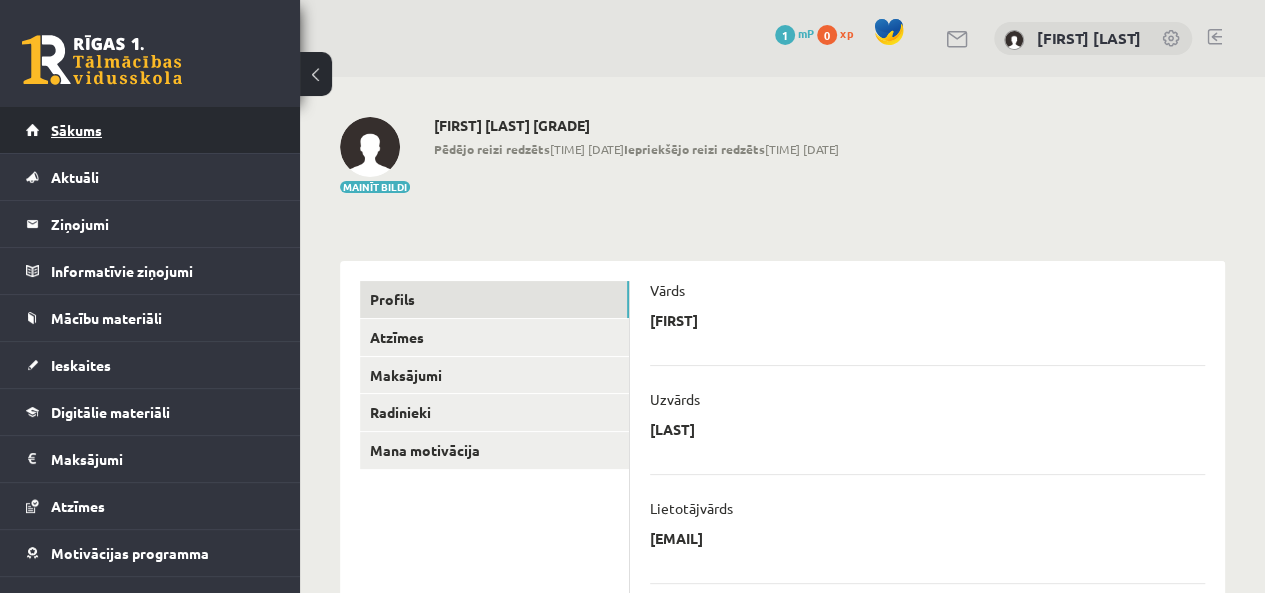 click on "Sākums" at bounding box center [76, 130] 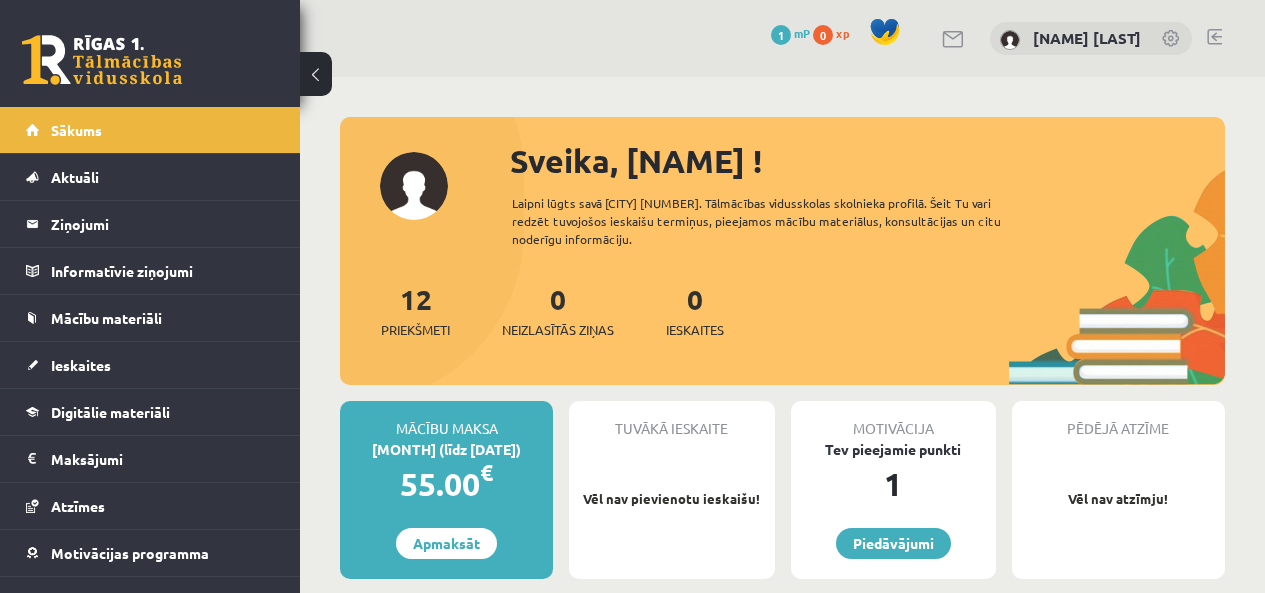 scroll, scrollTop: 0, scrollLeft: 0, axis: both 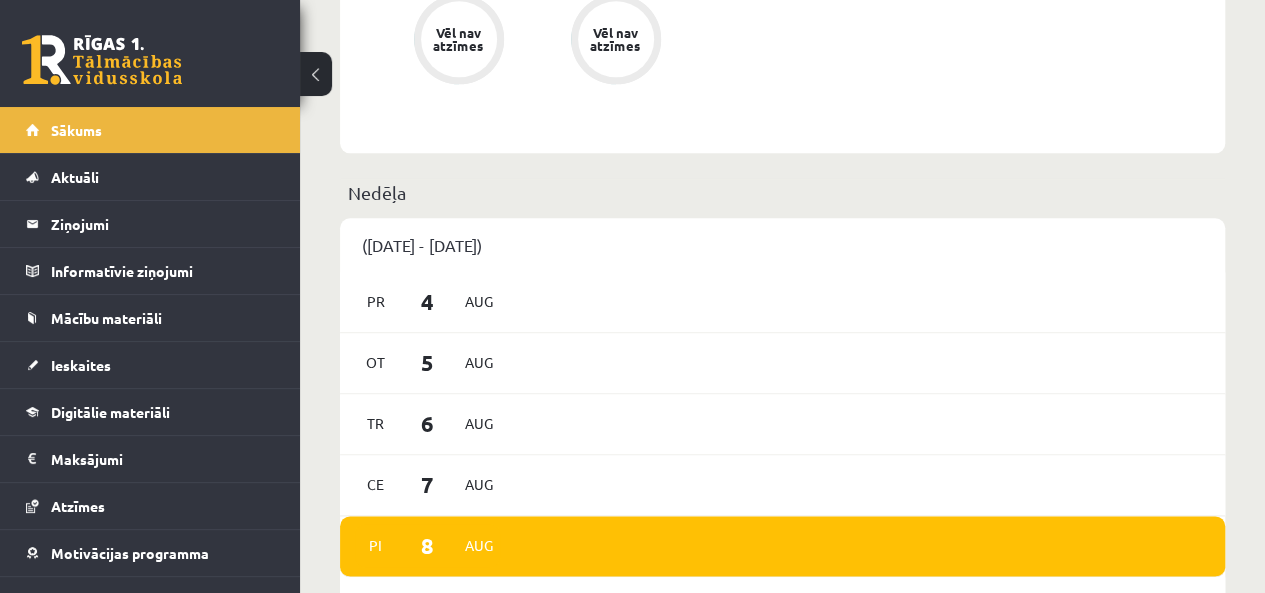 click on "Ce
[NUMBER]
[MONTH]" at bounding box center [782, 485] 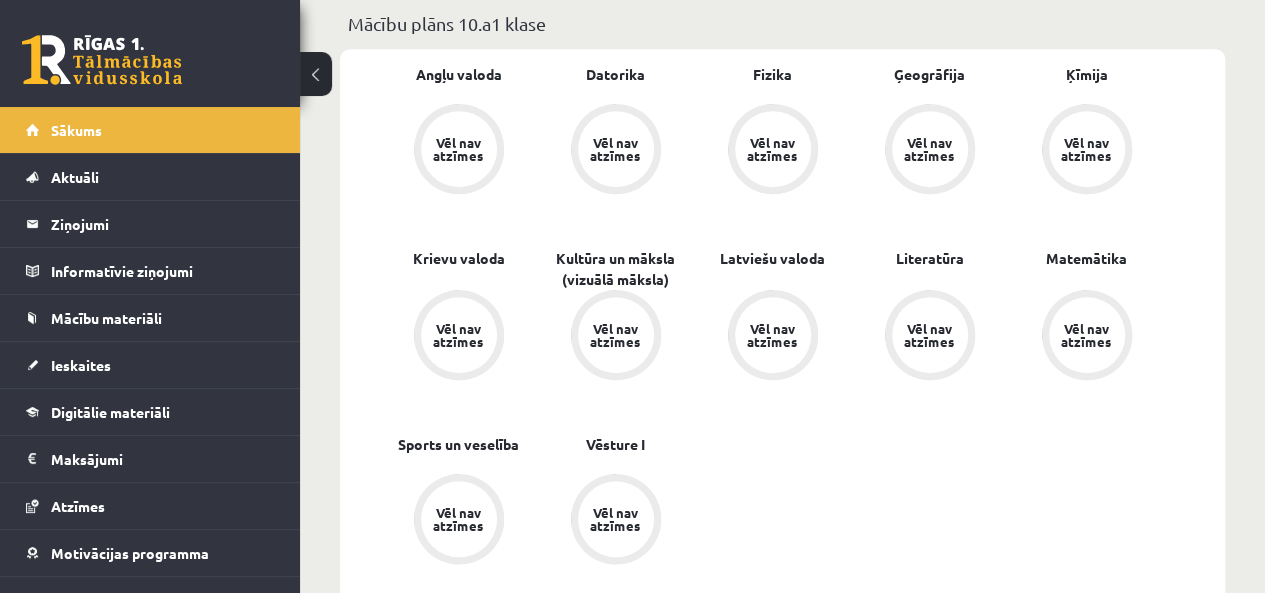scroll, scrollTop: 586, scrollLeft: 0, axis: vertical 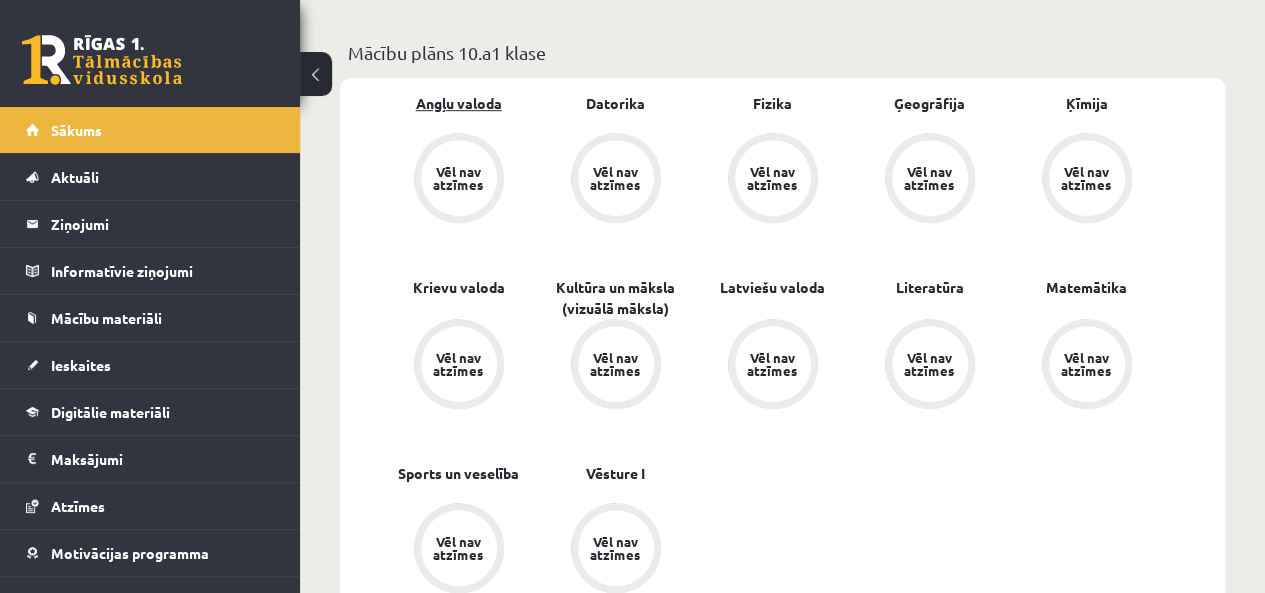 click on "Angļu valoda" at bounding box center [459, 103] 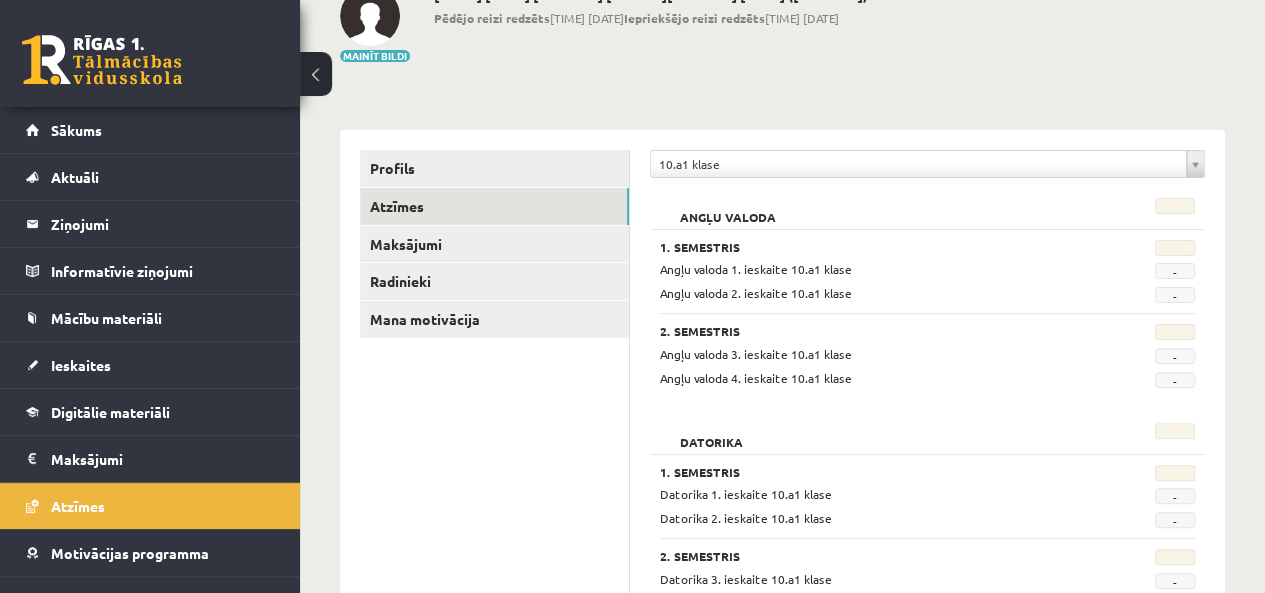 scroll, scrollTop: 129, scrollLeft: 0, axis: vertical 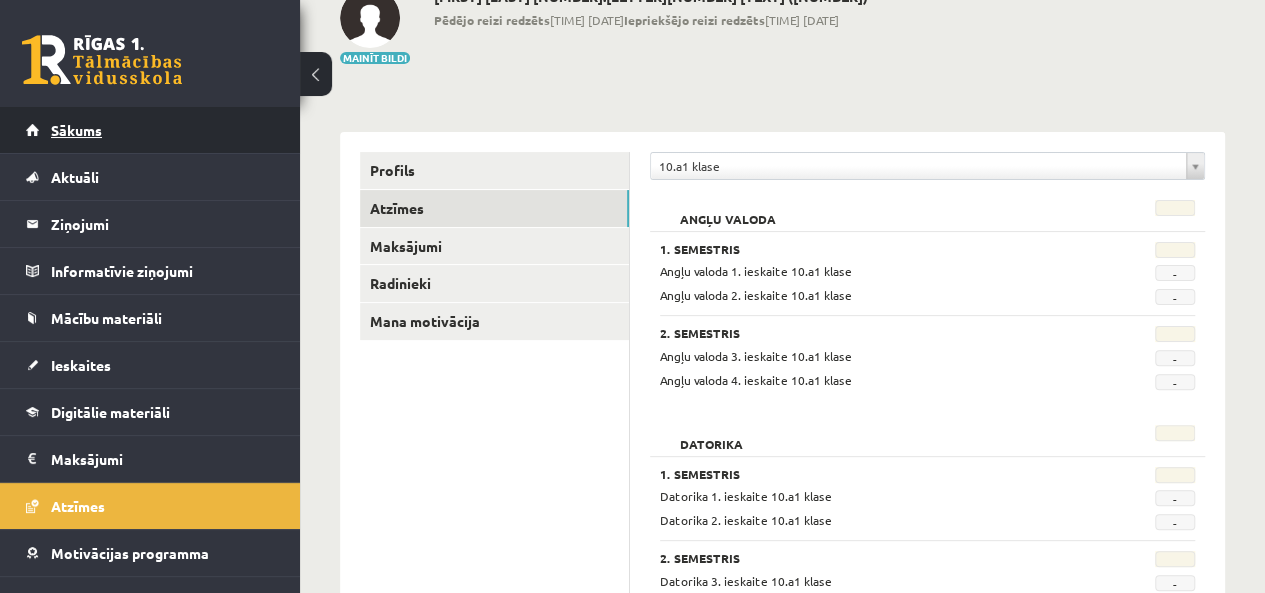 click on "Sākums" at bounding box center [150, 130] 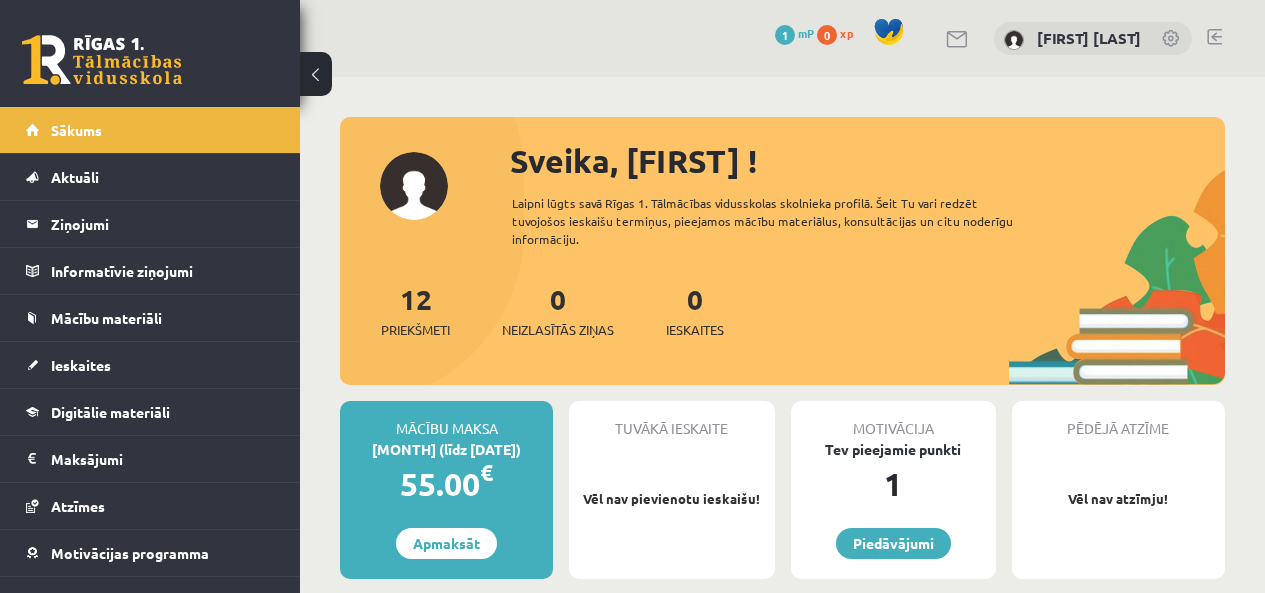 scroll, scrollTop: 0, scrollLeft: 0, axis: both 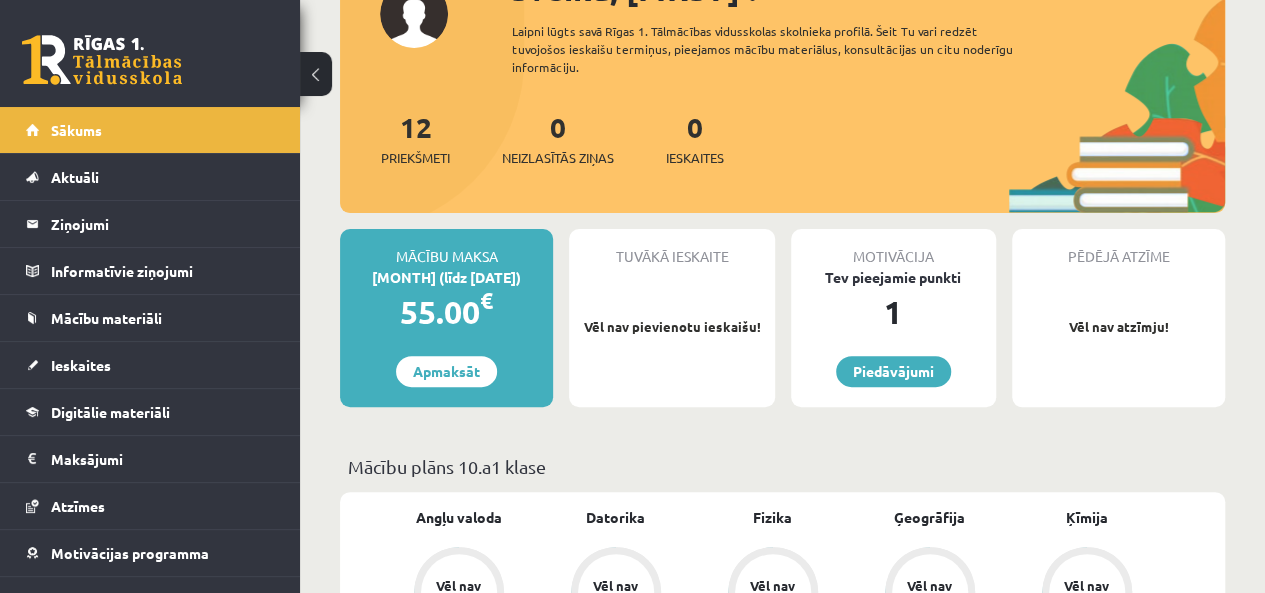 click on "Tuvākā ieskaite
Vēl nav pievienotu ieskaišu!" at bounding box center (671, 318) 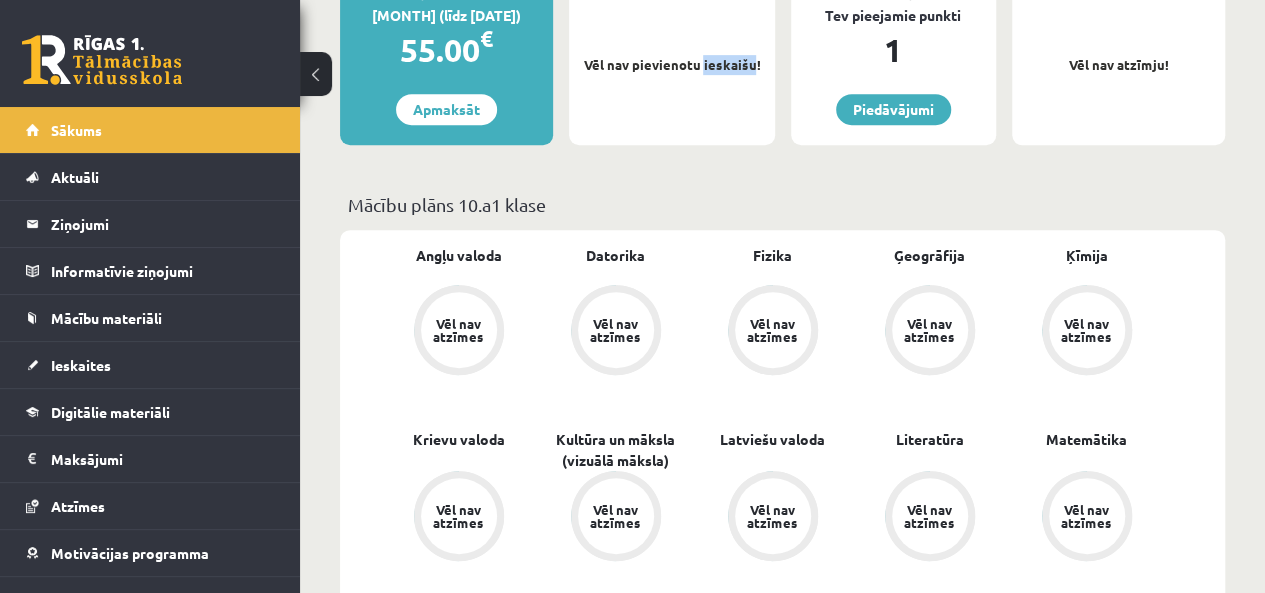 click on "Fizika
Vēl nav atzīmes" at bounding box center (772, 312) 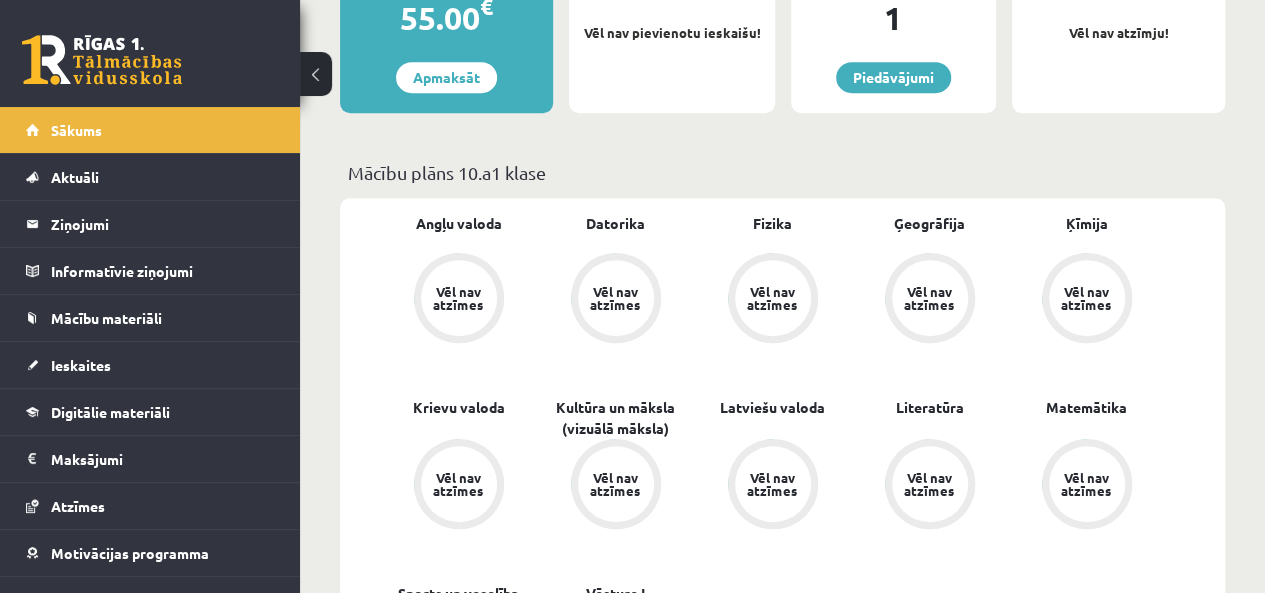 click on "Vēl nav atzīmes" at bounding box center [773, 298] 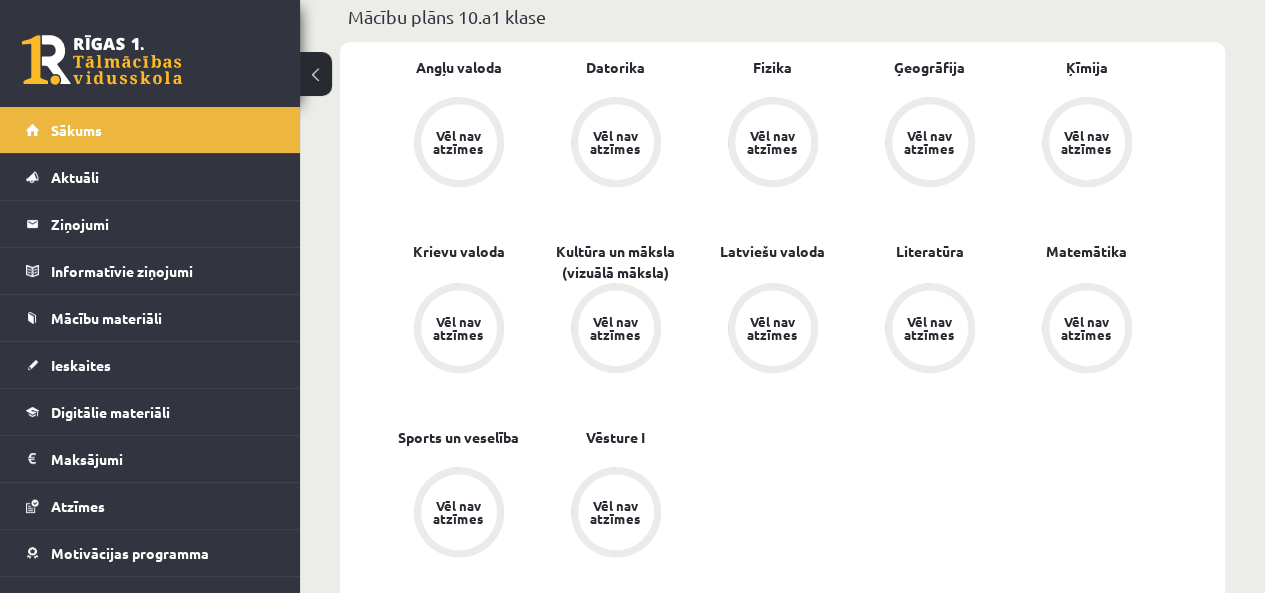 scroll, scrollTop: 649, scrollLeft: 0, axis: vertical 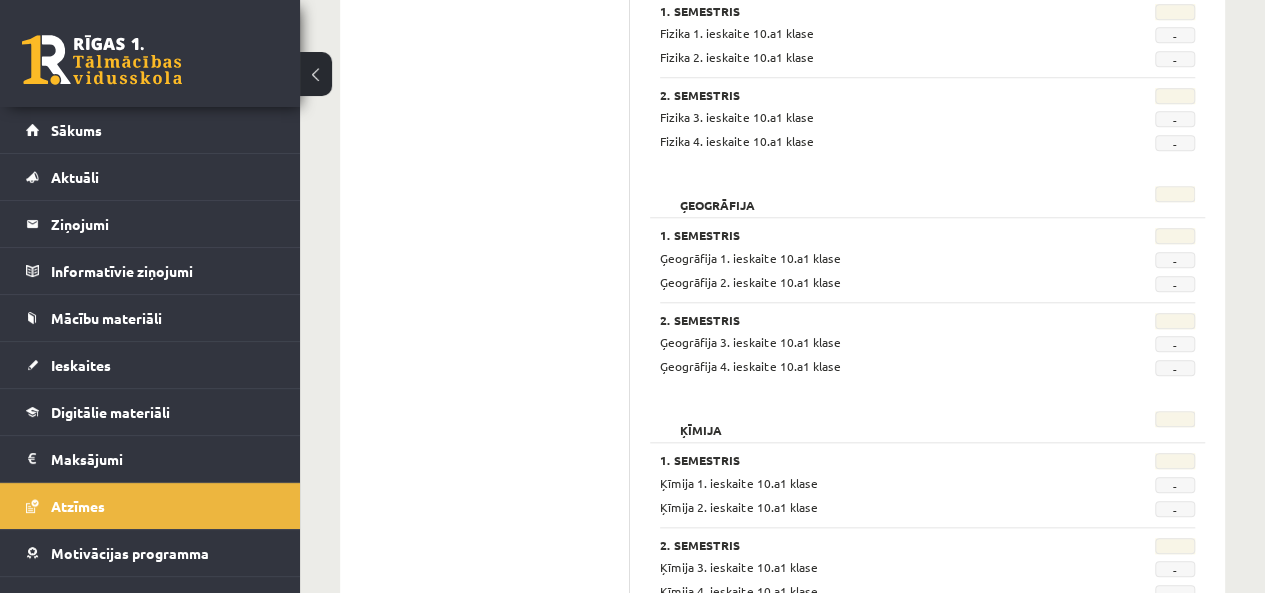 click on "1. Semestris
Fizika 1. ieskaite 10.a1 klase
-
Fizika 2. ieskaite  10.a1 klase
-
2. Semestris
Fizika 3. ieskaite 10.a1 klase
-
Fizika 4. ieskaite 10.a1 klase
-" at bounding box center [927, 72] 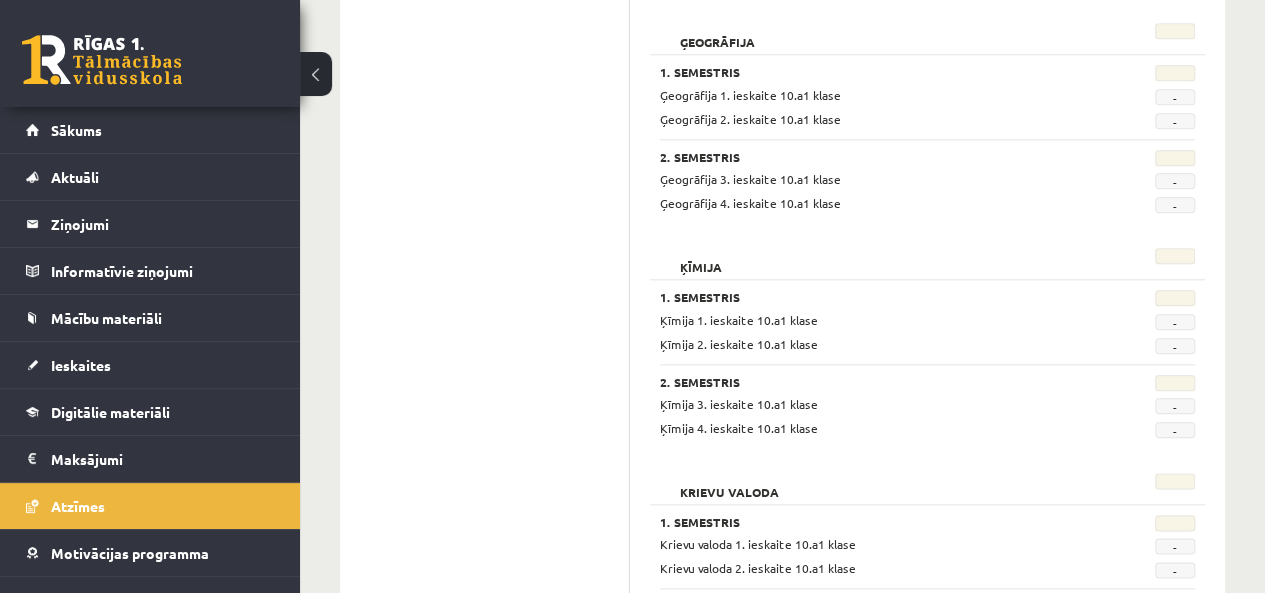 scroll, scrollTop: 984, scrollLeft: 0, axis: vertical 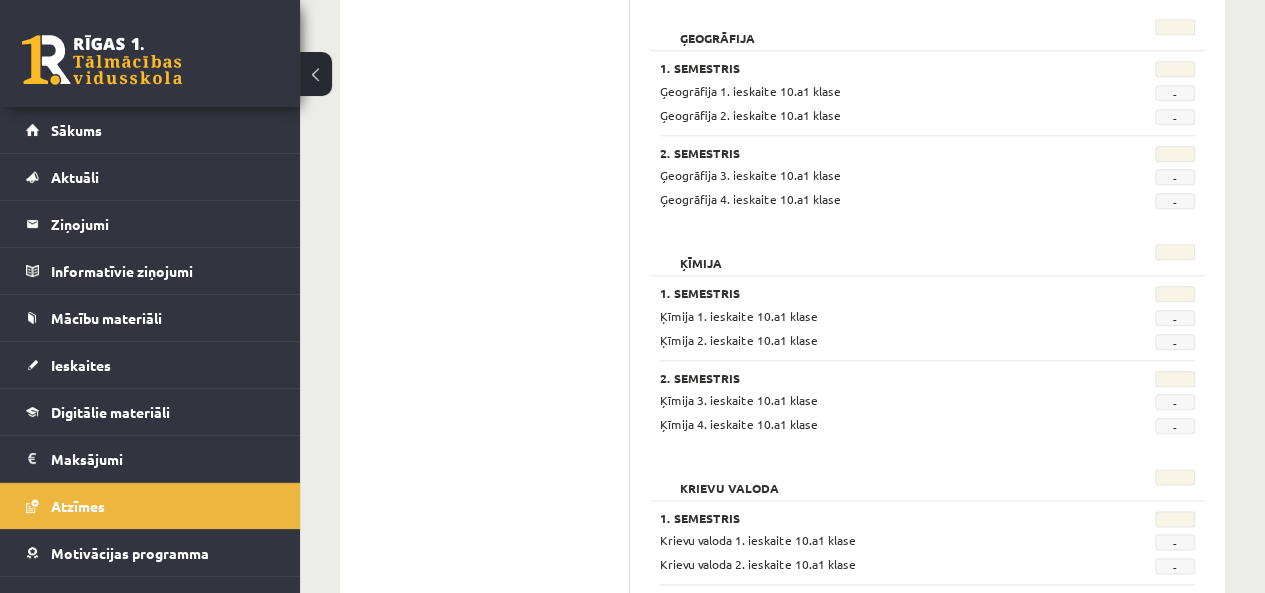 click on "Profils
Atzīmes
Maksājumi
Radinieki
Mana motivācija" at bounding box center [495, 664] 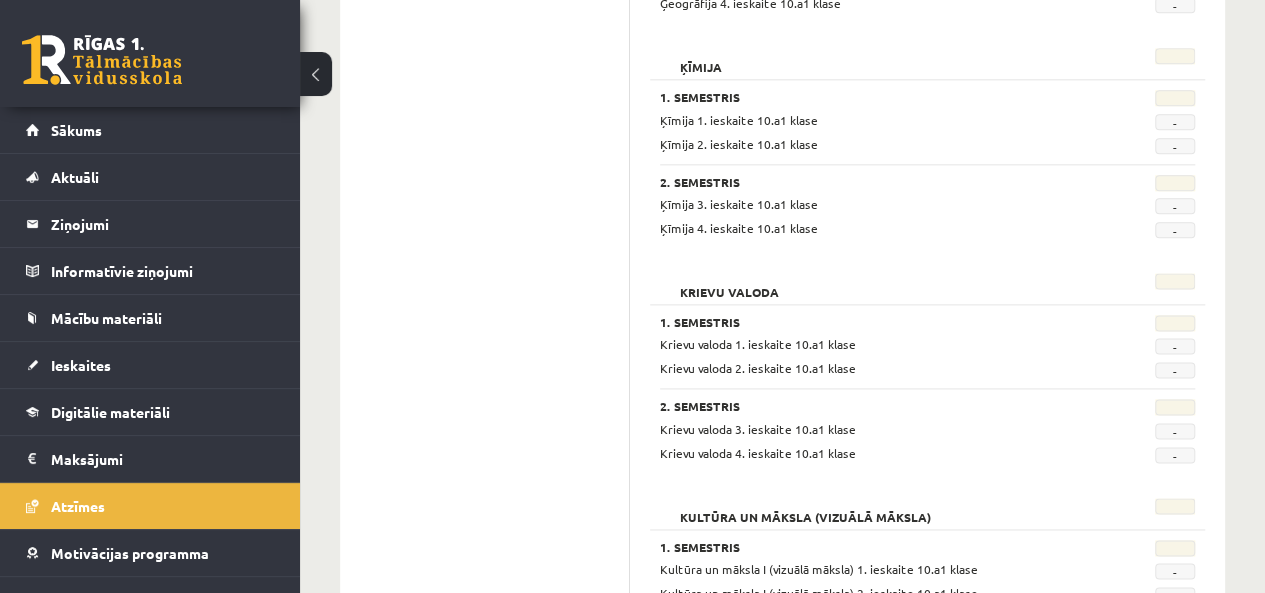 click on "Profils
Atzīmes
Maksājumi
Radinieki
Mana motivācija" at bounding box center (495, 468) 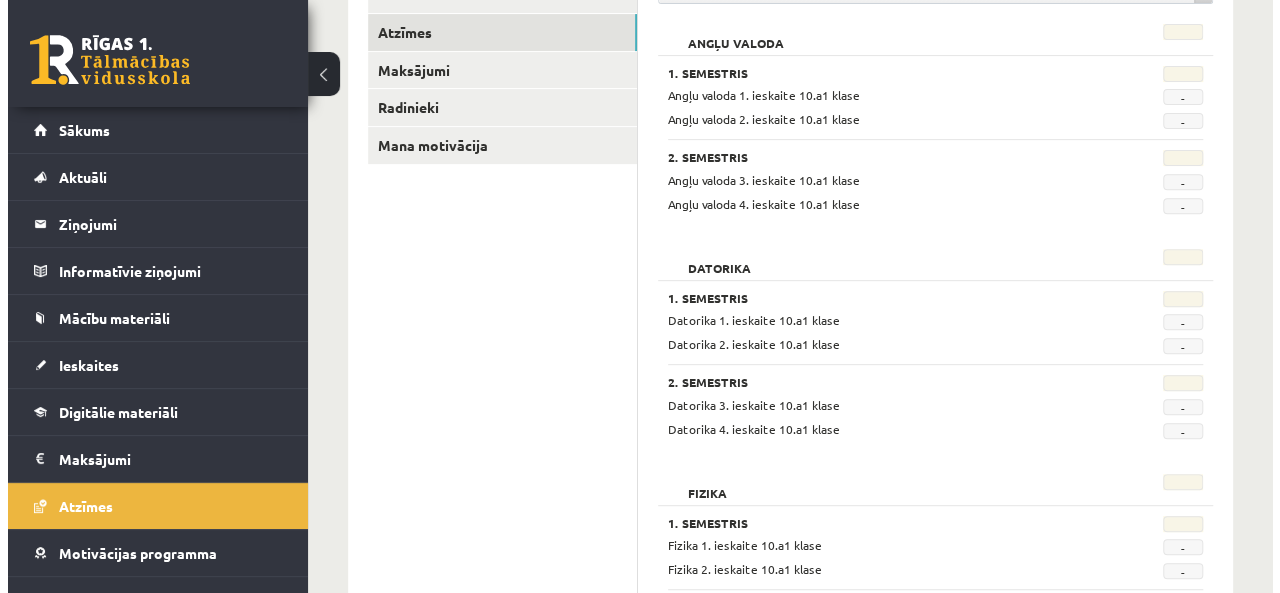 scroll, scrollTop: 0, scrollLeft: 0, axis: both 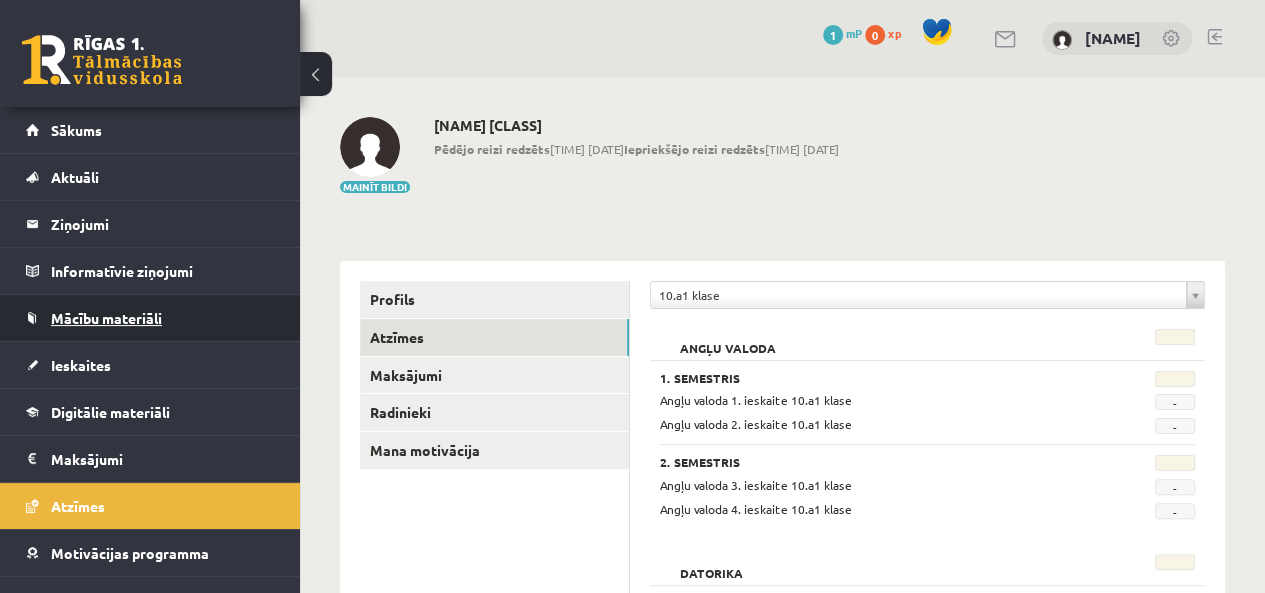 click on "Mācību materiāli" at bounding box center [150, 318] 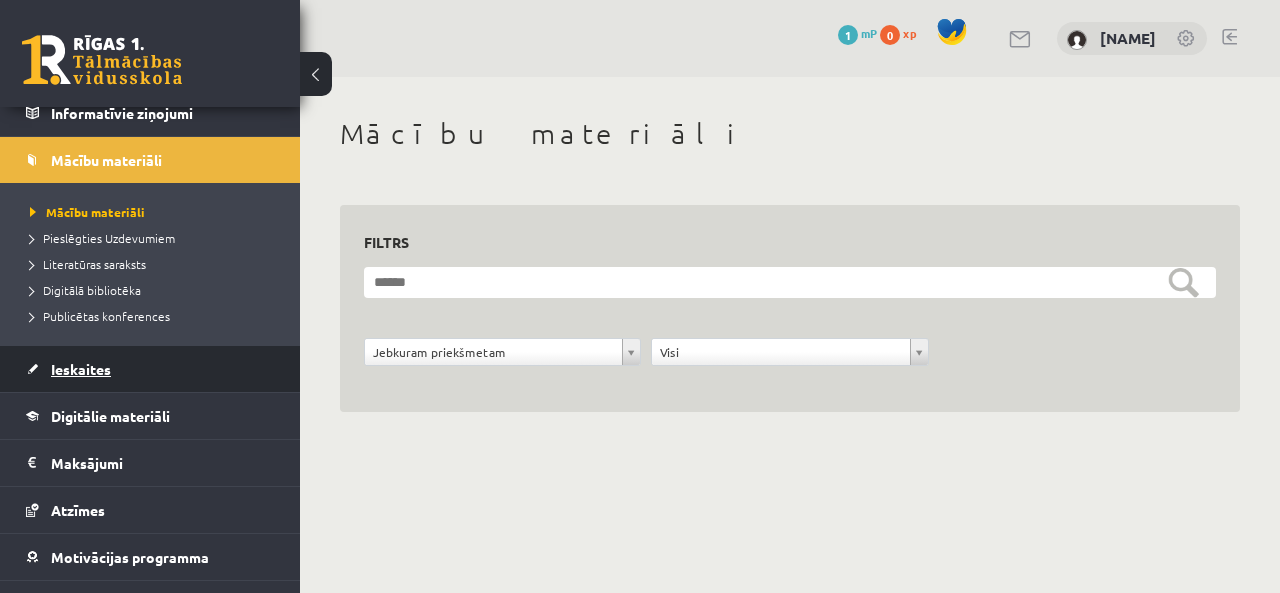 click on "Ieskaites" at bounding box center [150, 369] 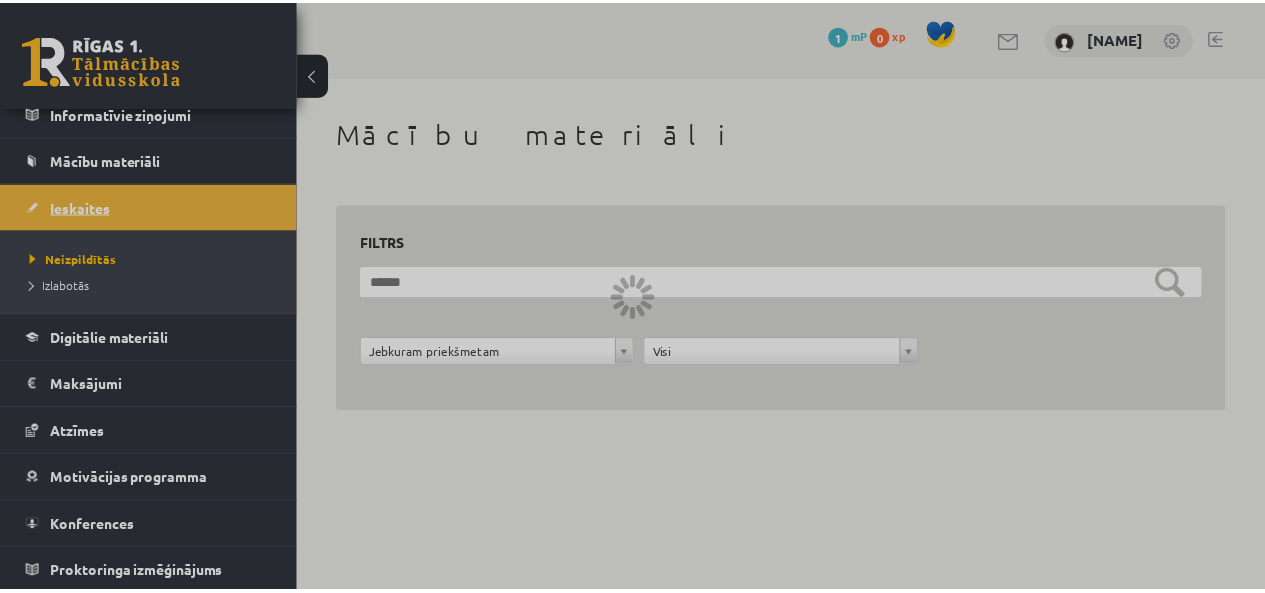 scroll, scrollTop: 156, scrollLeft: 0, axis: vertical 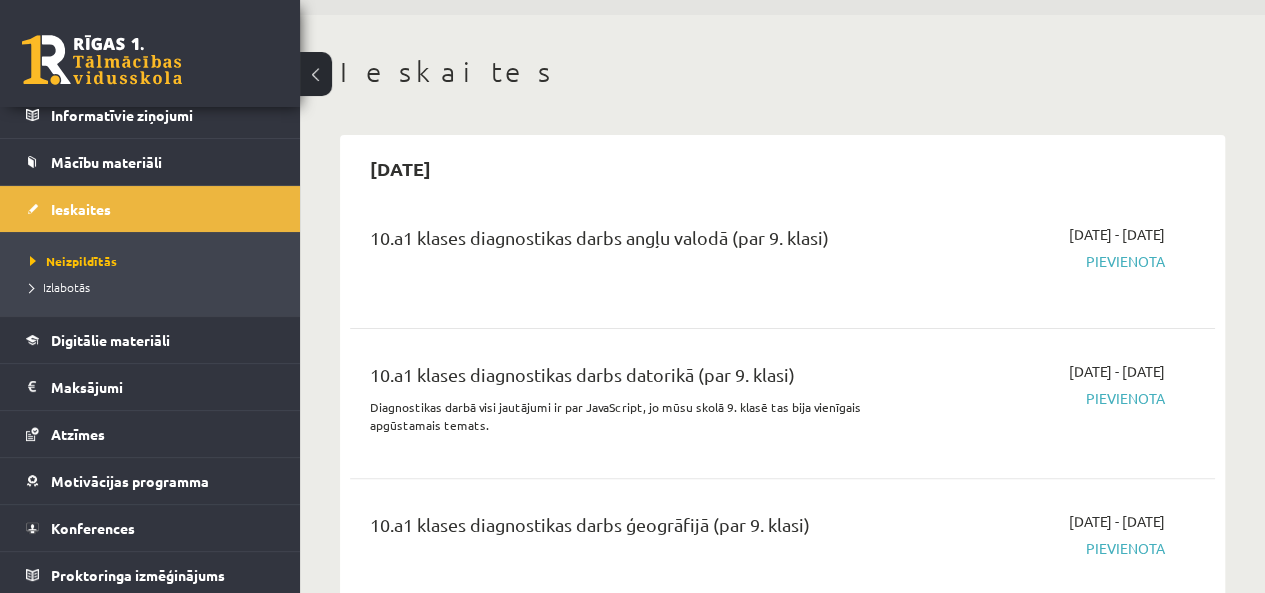 click on "Pievienota" at bounding box center [1042, 261] 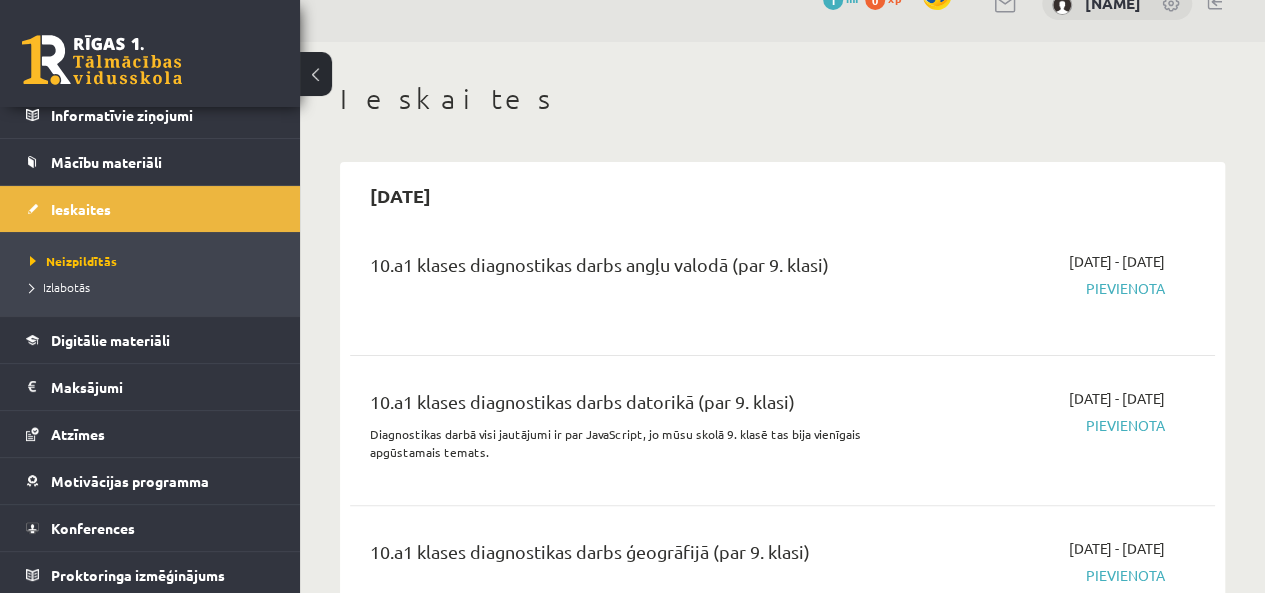 scroll, scrollTop: 0, scrollLeft: 0, axis: both 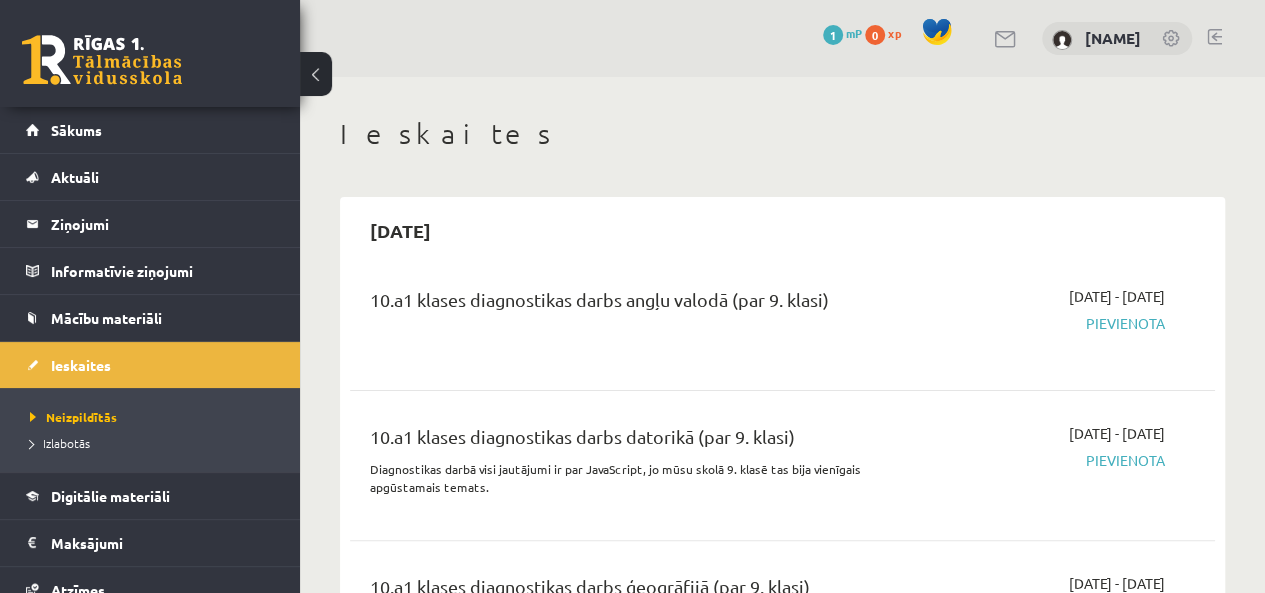 click at bounding box center (102, 60) 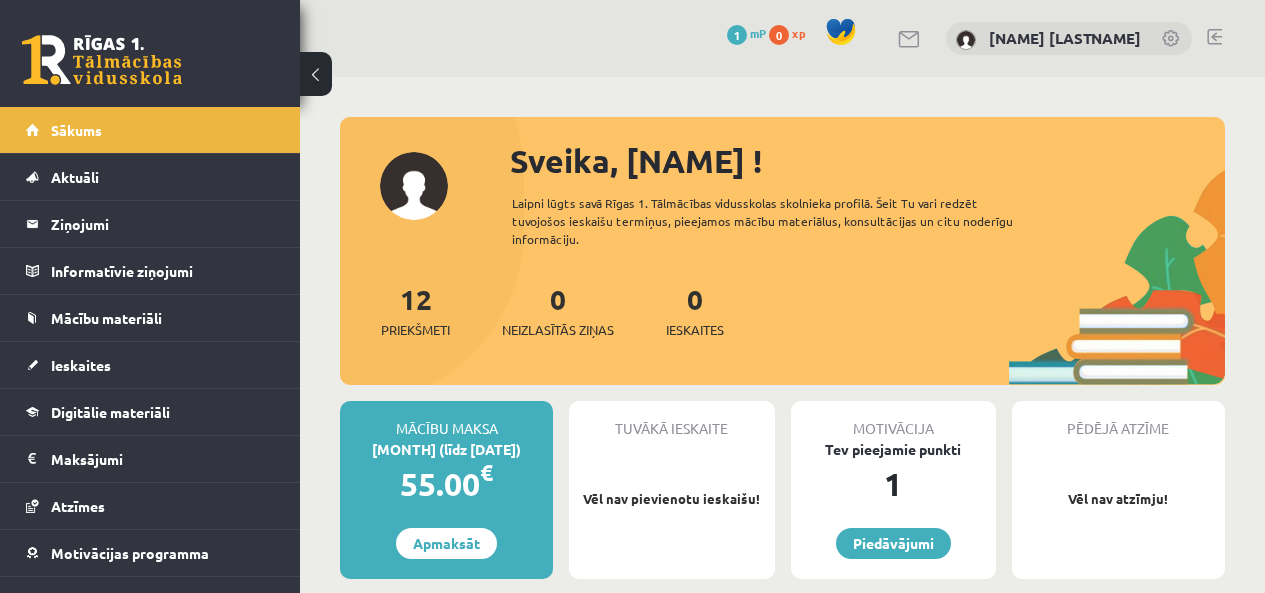 scroll, scrollTop: 0, scrollLeft: 0, axis: both 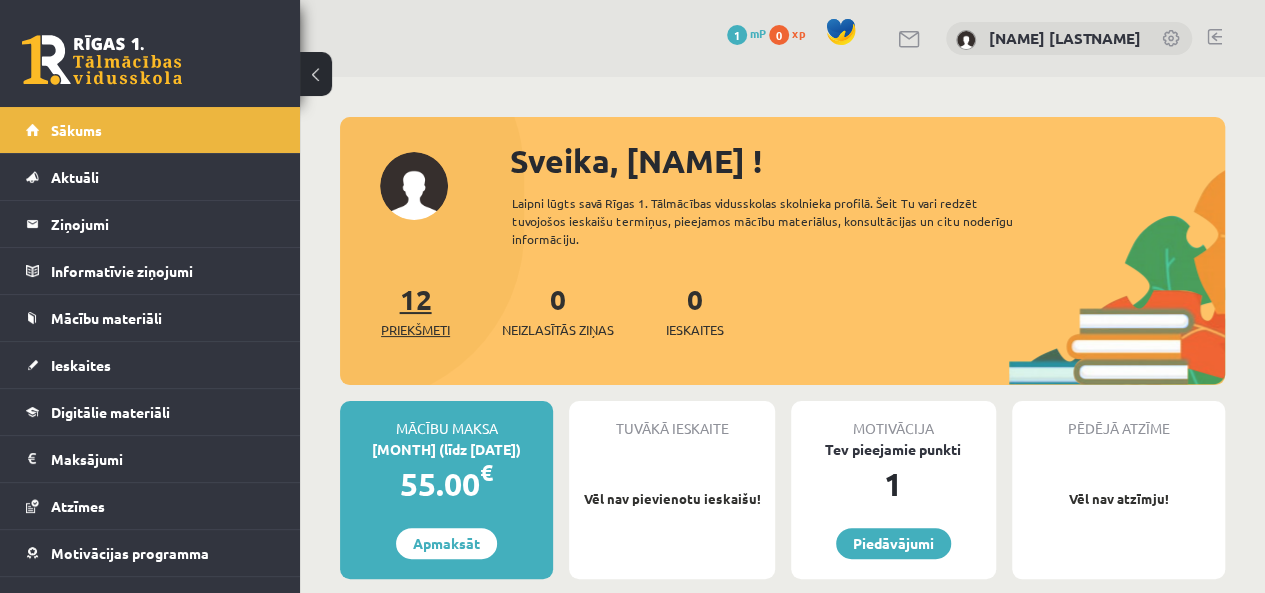 click on "12
Priekšmeti" at bounding box center (415, 310) 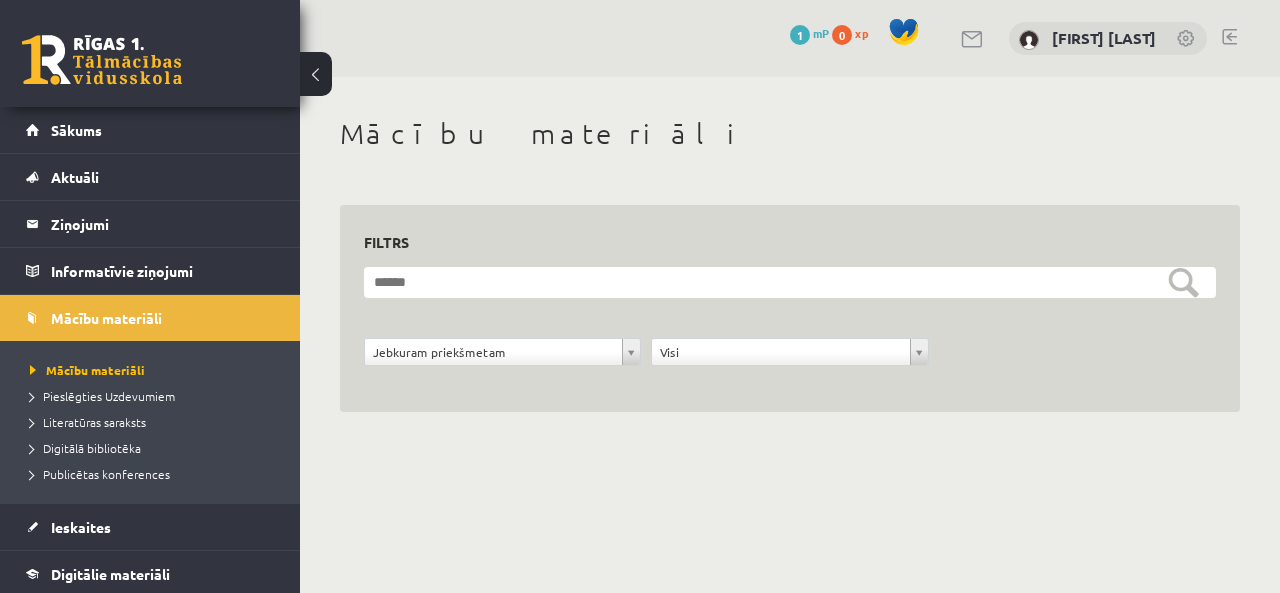 scroll, scrollTop: 0, scrollLeft: 0, axis: both 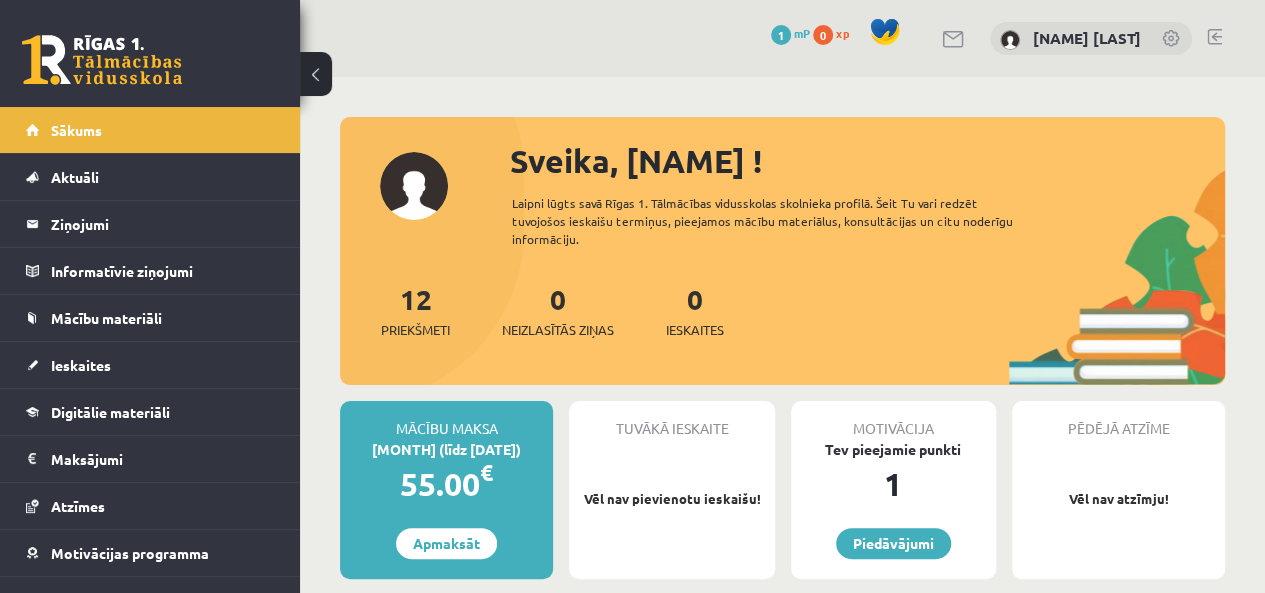 click at bounding box center (316, 74) 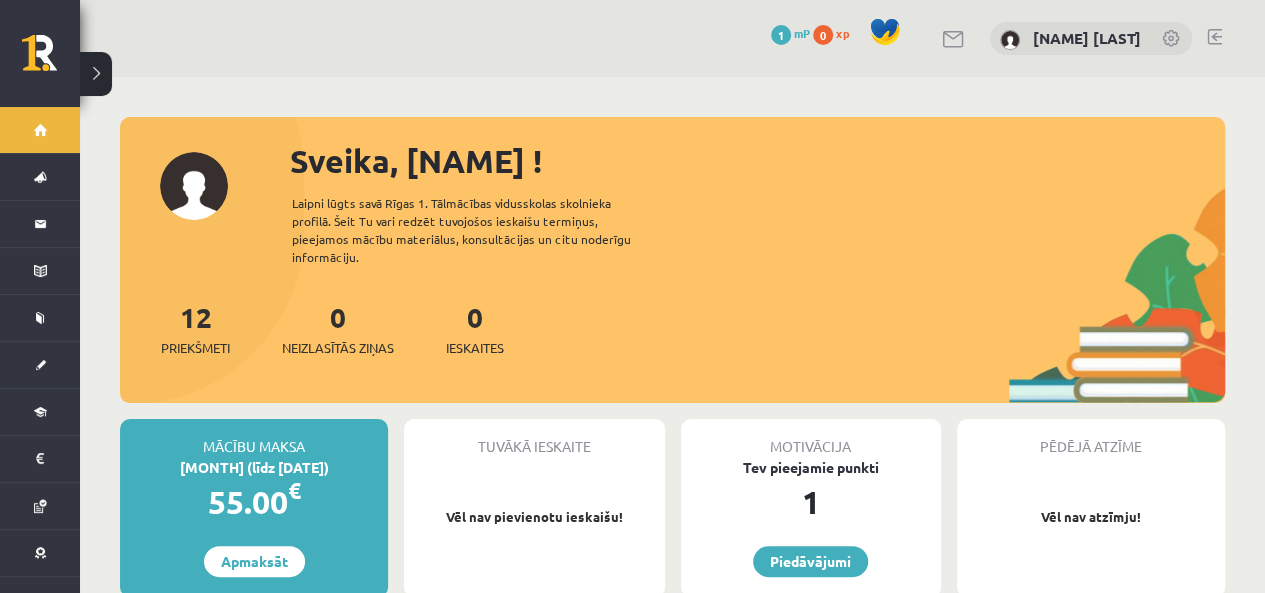 click at bounding box center (1214, 37) 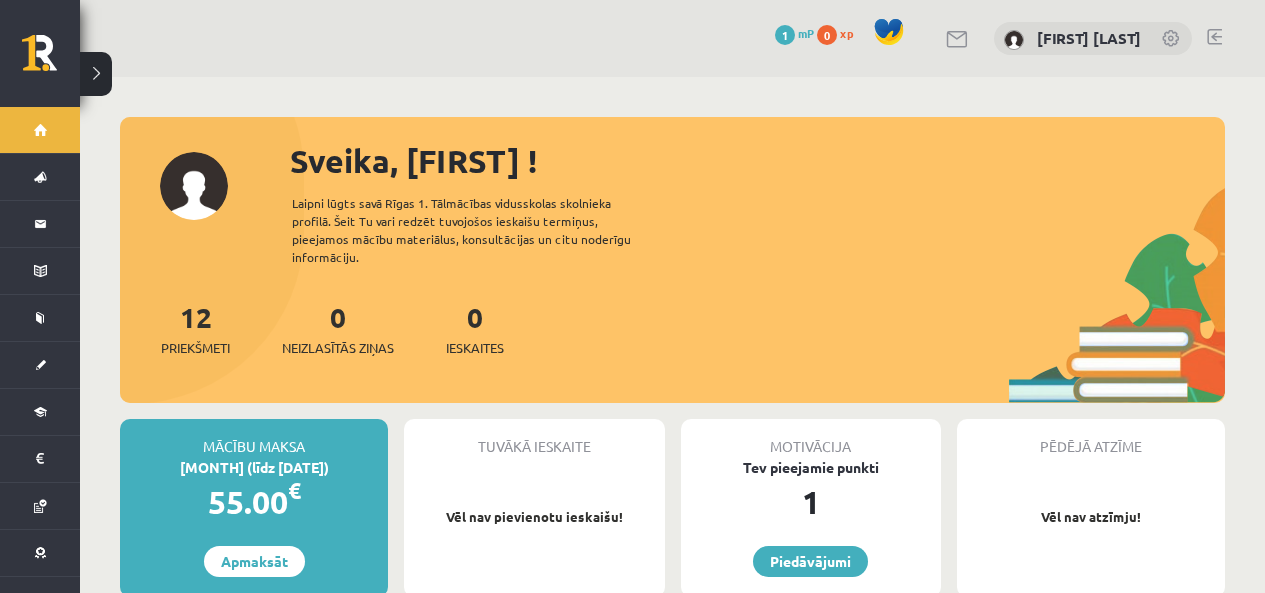 scroll, scrollTop: 0, scrollLeft: 0, axis: both 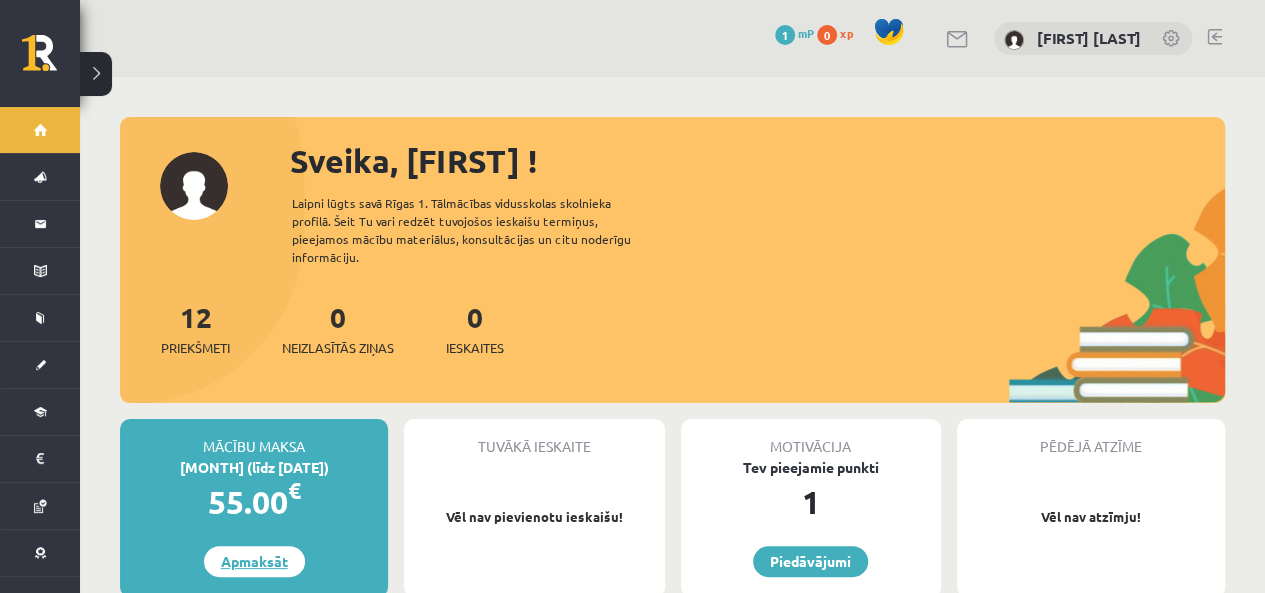 click on "Apmaksāt" at bounding box center (254, 561) 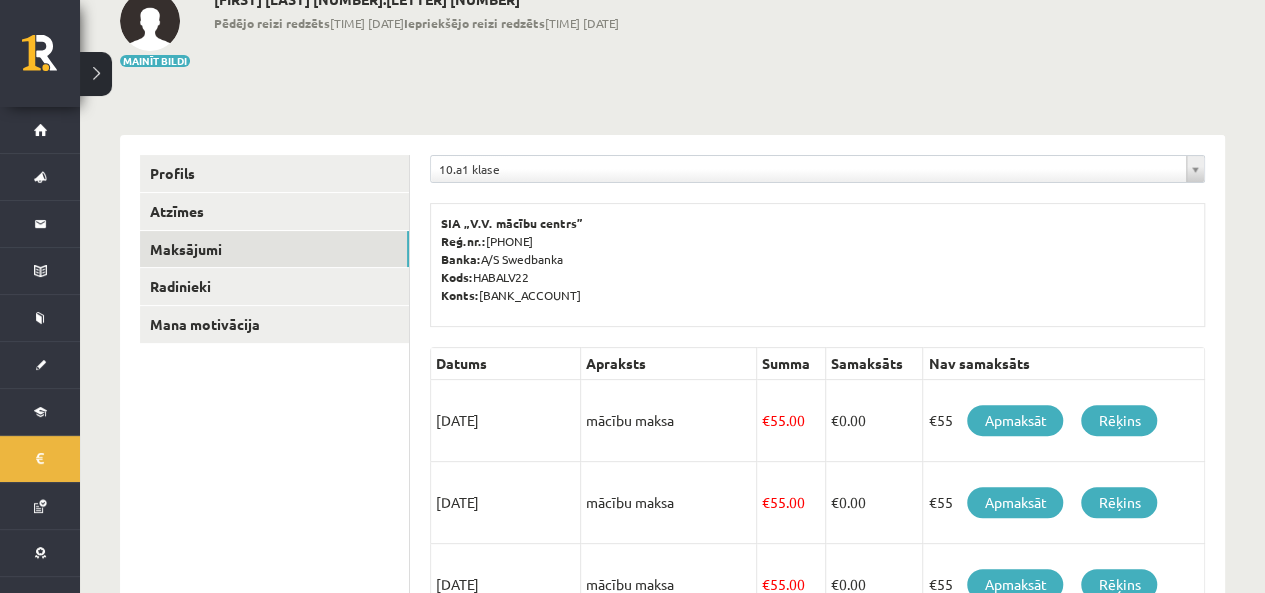 scroll, scrollTop: 125, scrollLeft: 0, axis: vertical 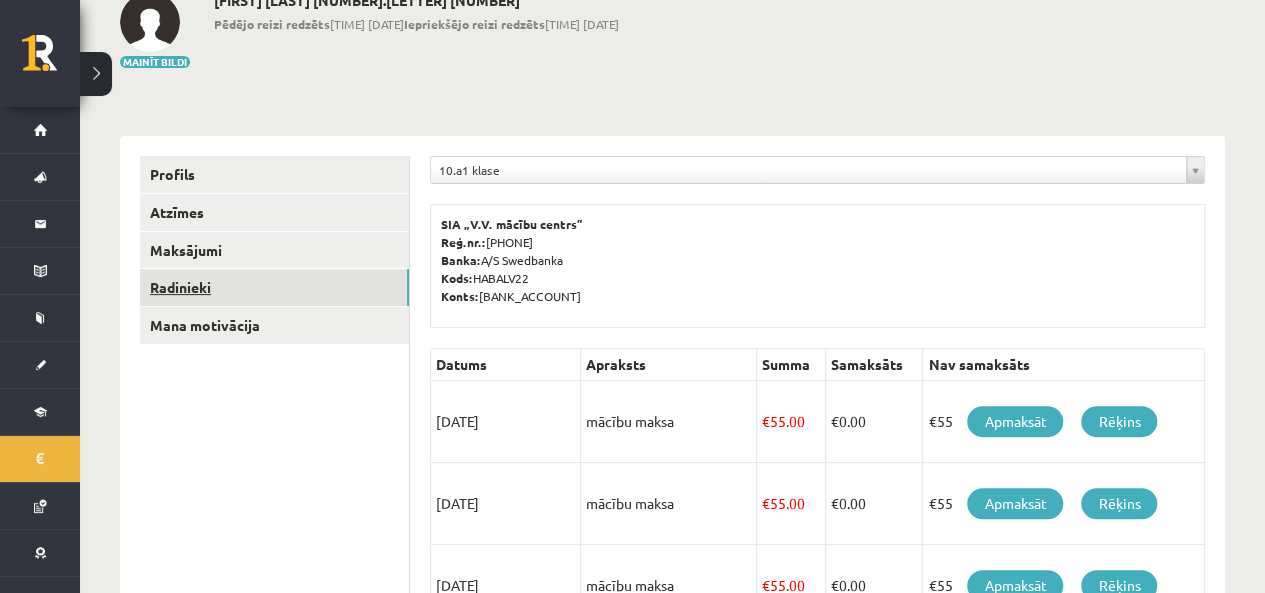 click on "Radinieki" at bounding box center (274, 287) 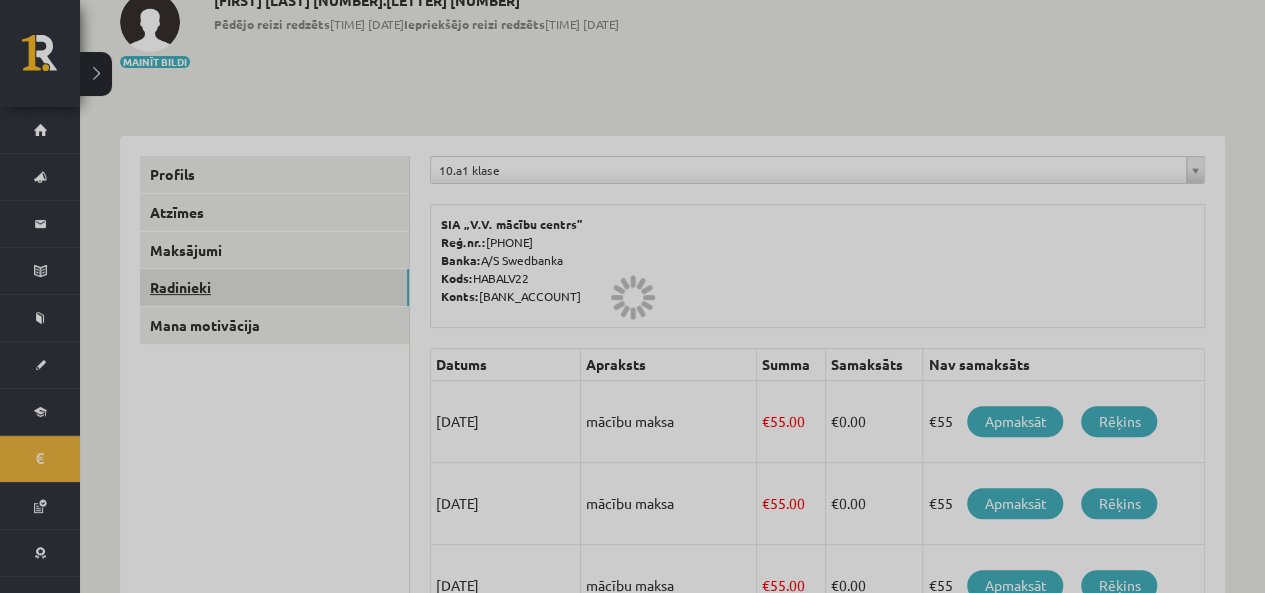 scroll, scrollTop: 0, scrollLeft: 0, axis: both 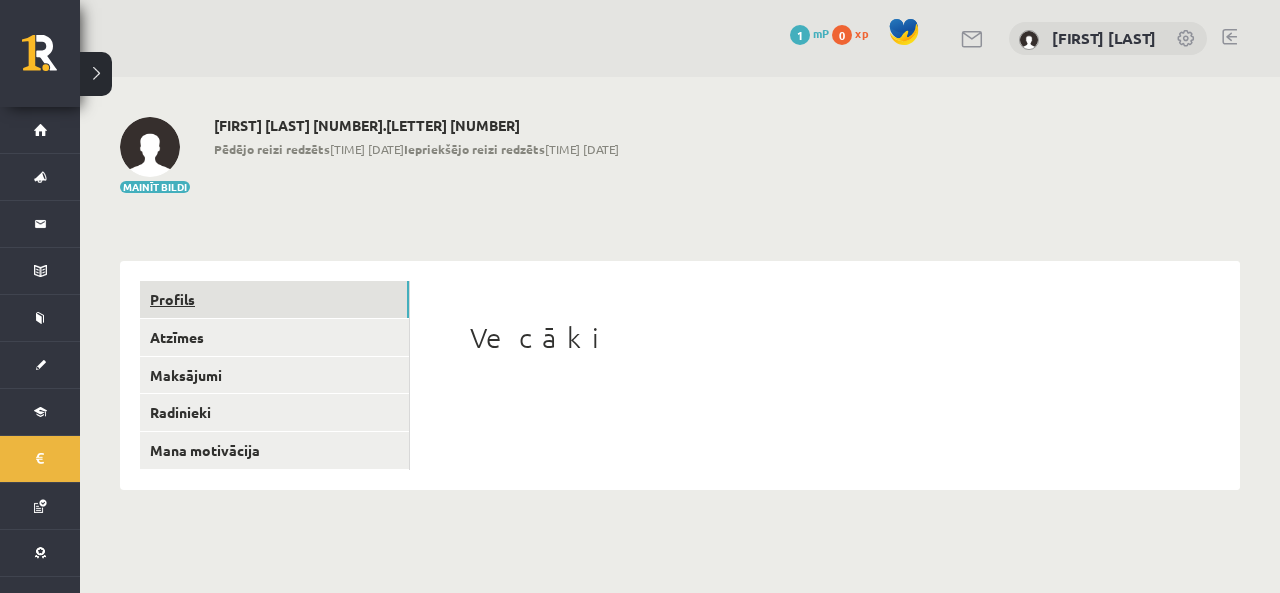click on "Profils" at bounding box center [274, 299] 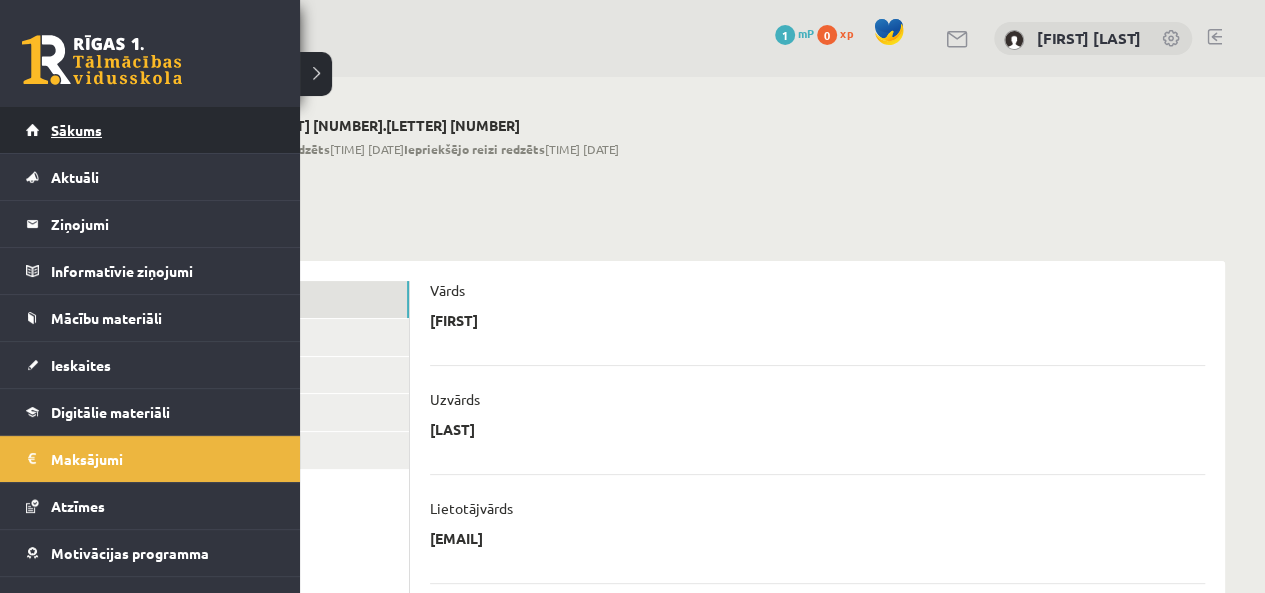 click on "Sākums" at bounding box center [150, 130] 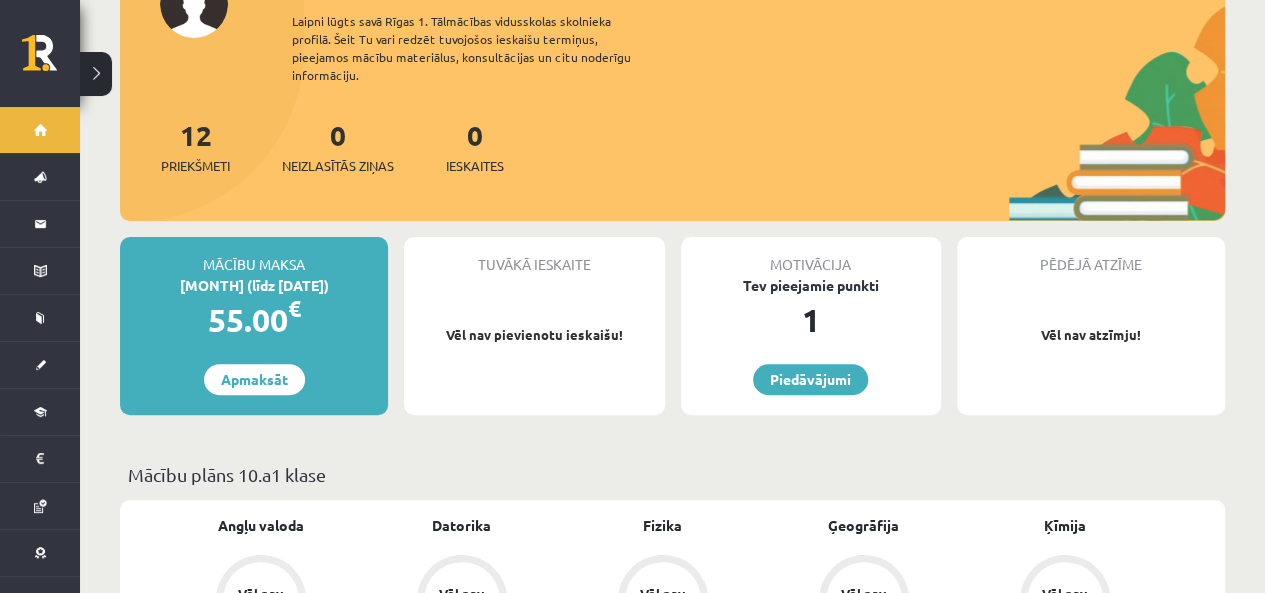 scroll, scrollTop: 0, scrollLeft: 0, axis: both 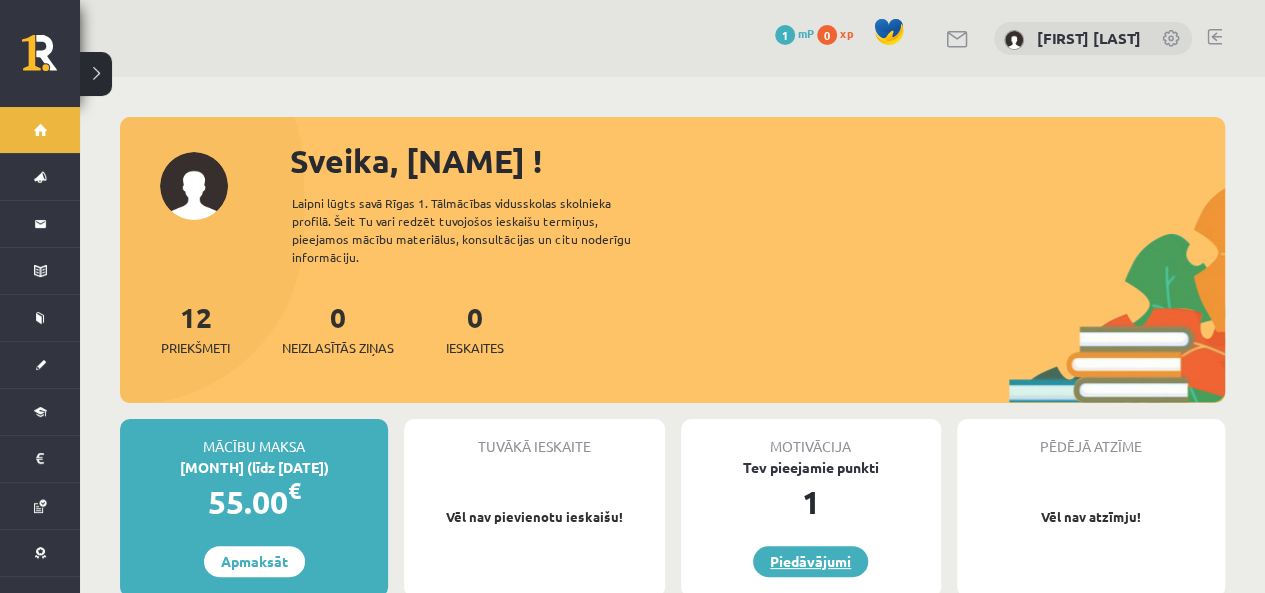 click on "Piedāvājumi" at bounding box center [810, 561] 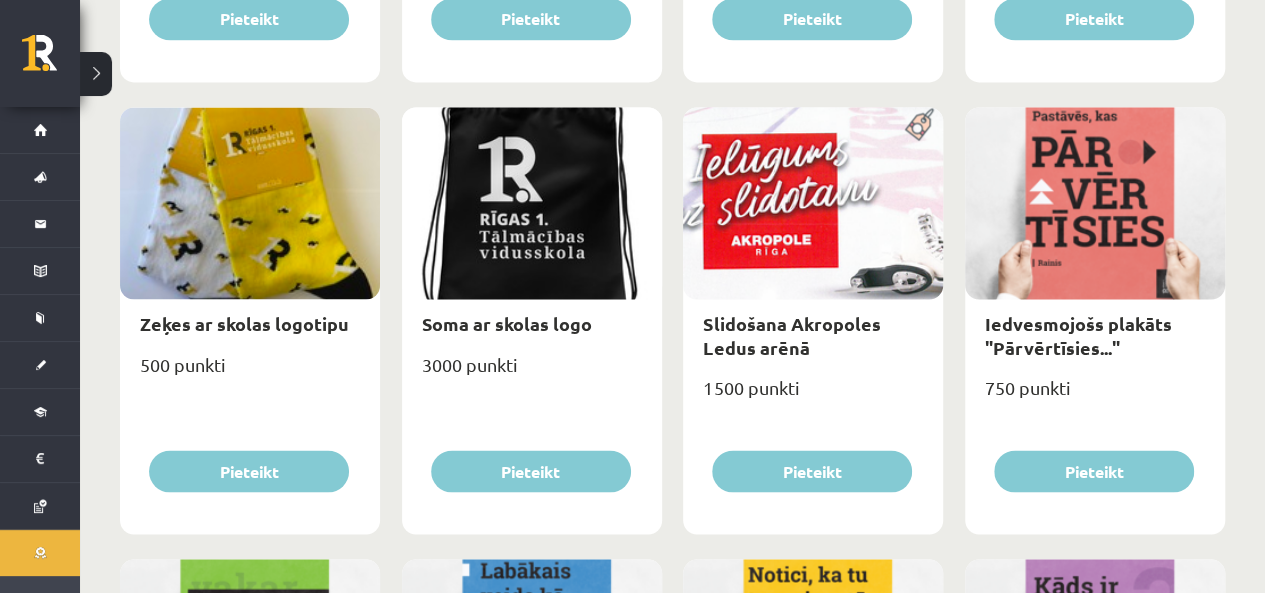 scroll, scrollTop: 1588, scrollLeft: 0, axis: vertical 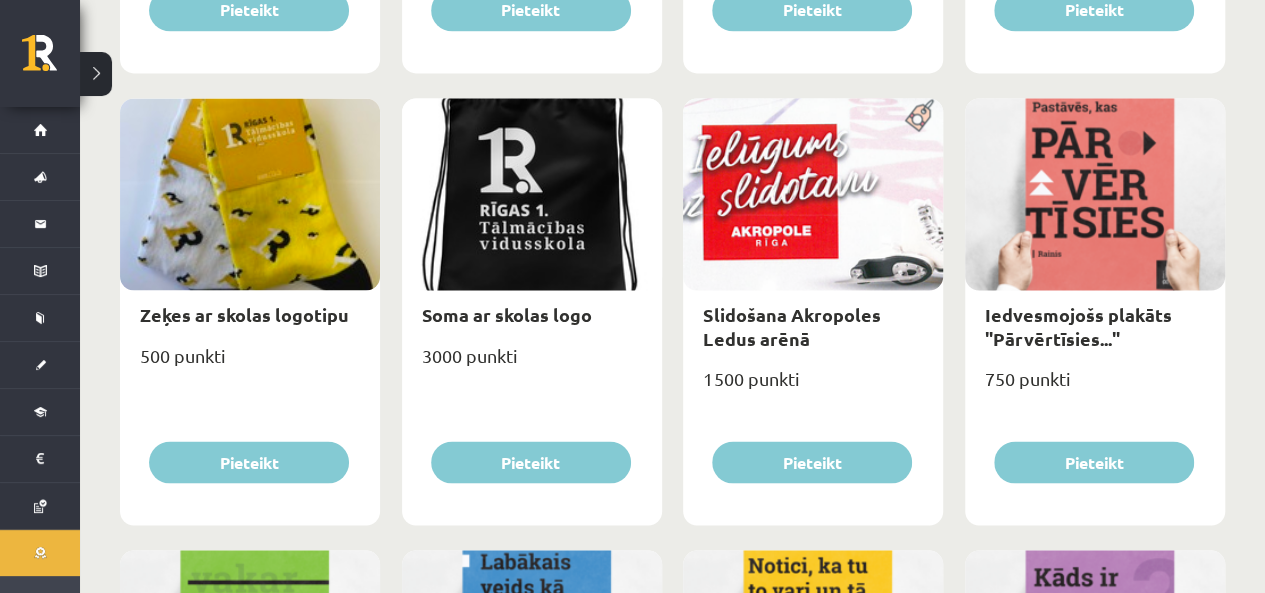 click at bounding box center [250, 194] 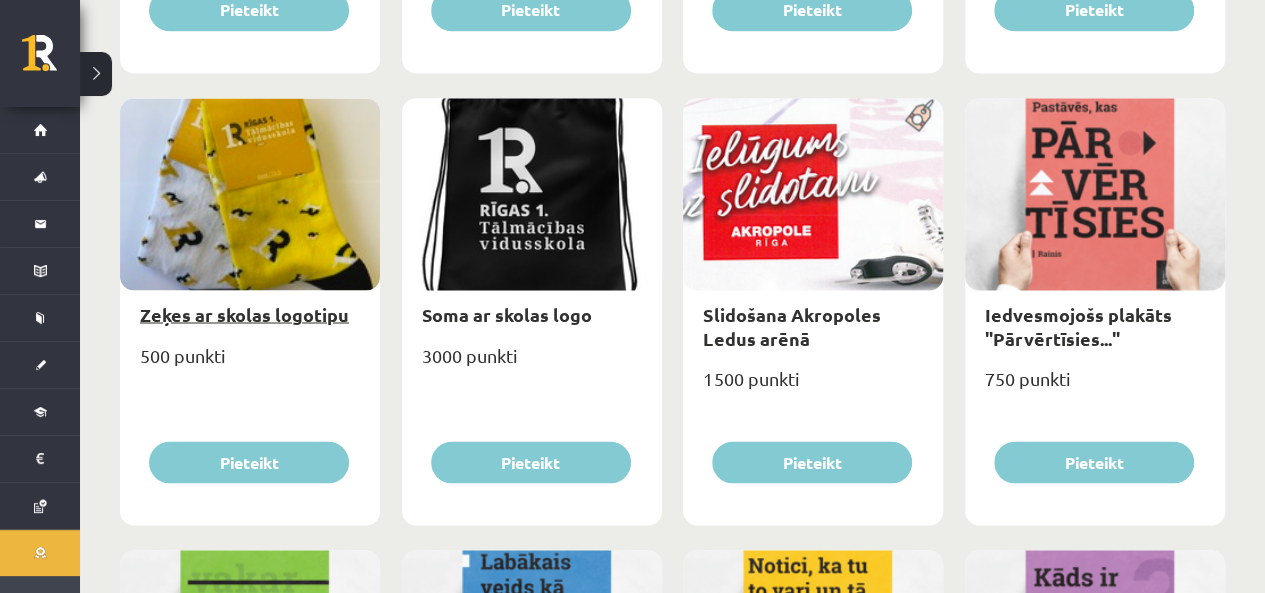 click on "Zeķes ar skolas logotipu" at bounding box center [244, 313] 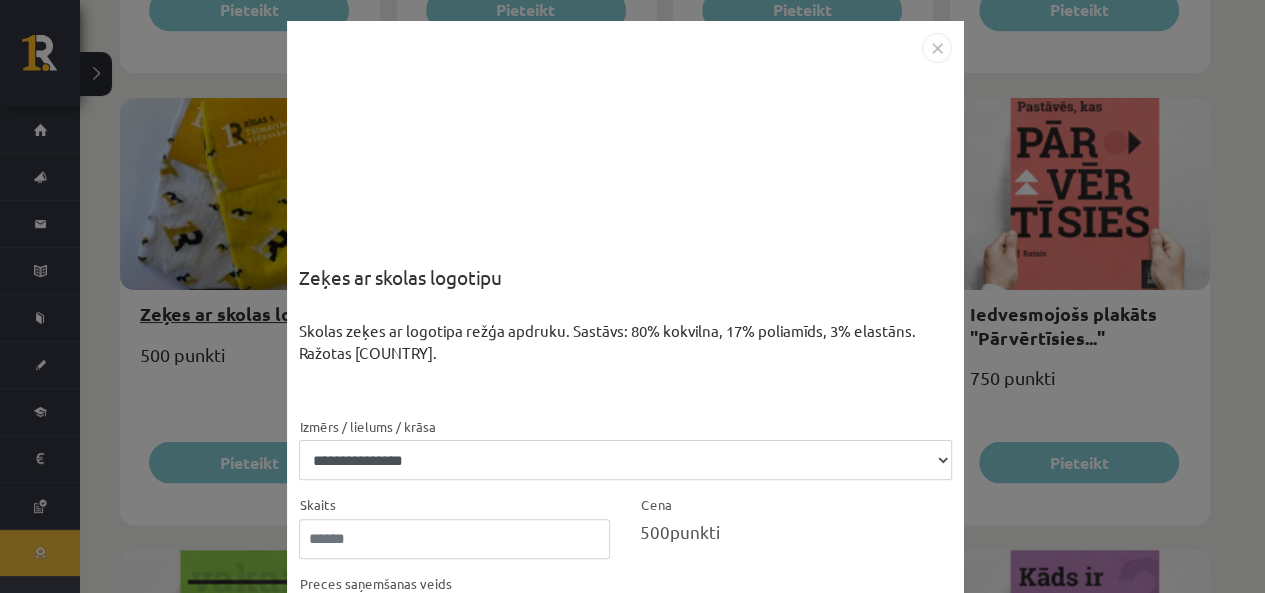 scroll, scrollTop: 0, scrollLeft: 0, axis: both 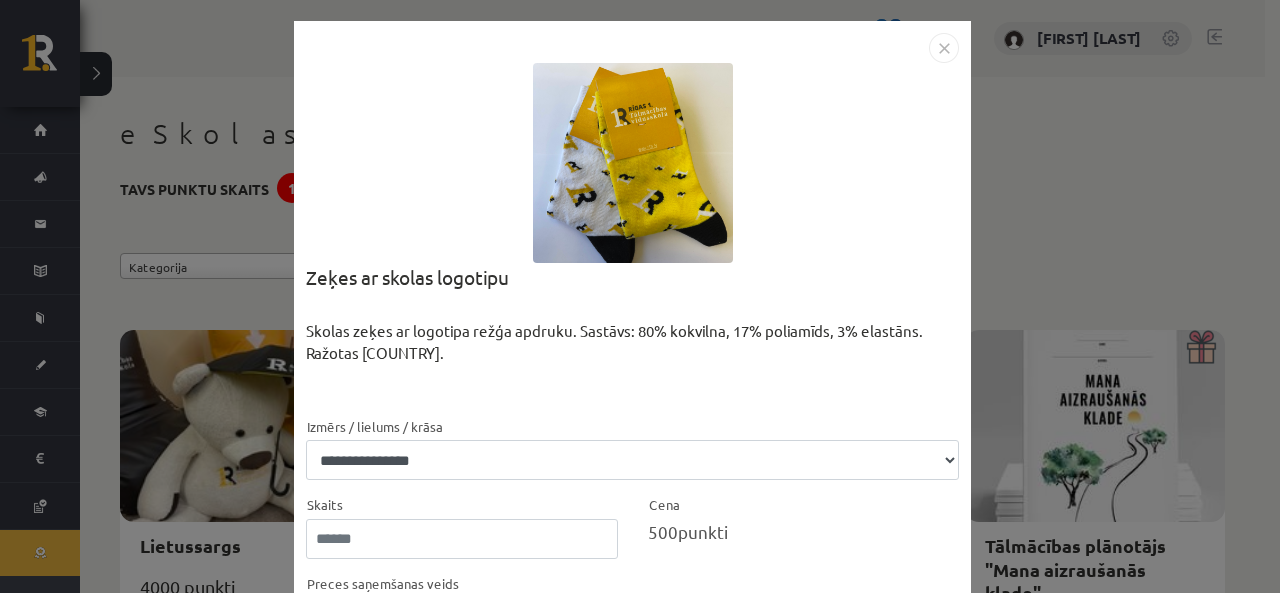 click at bounding box center [944, 48] 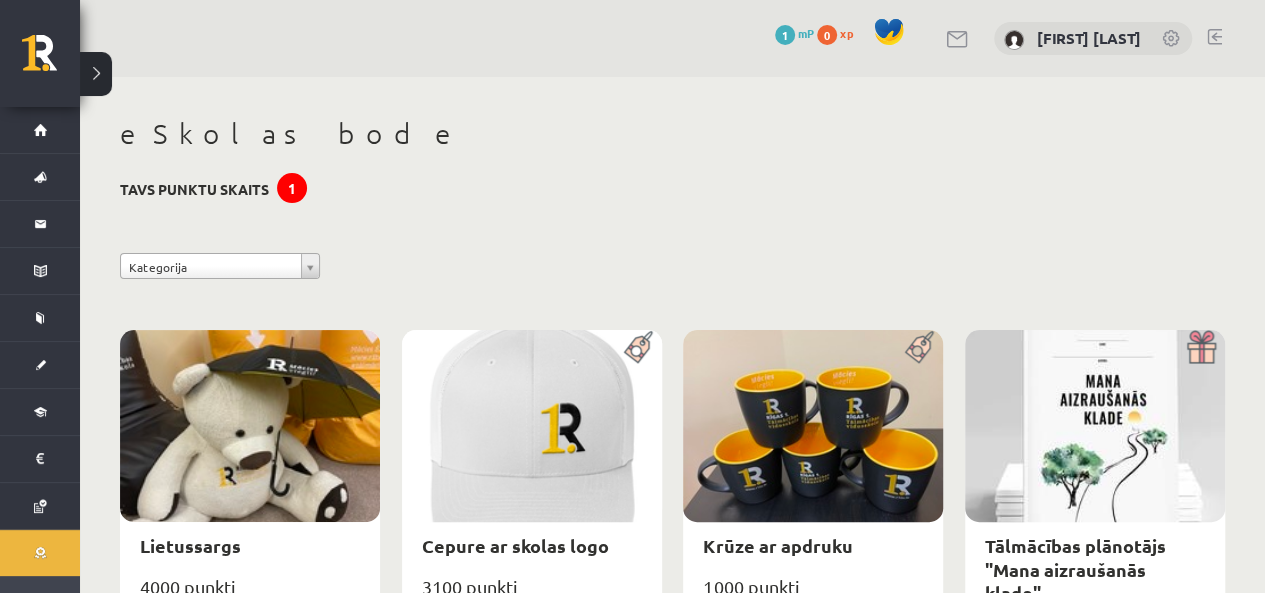 click on "0
Dāvanas
1
mP
0
xp
[FIRST] [LAST]" at bounding box center [672, 38] 